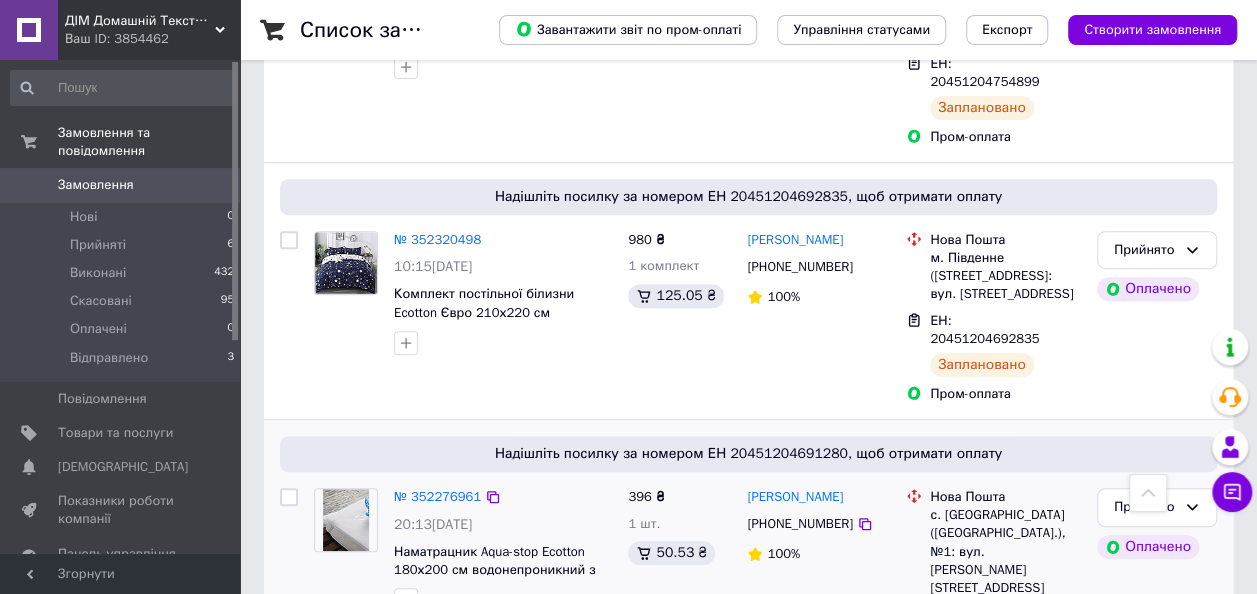 scroll, scrollTop: 300, scrollLeft: 0, axis: vertical 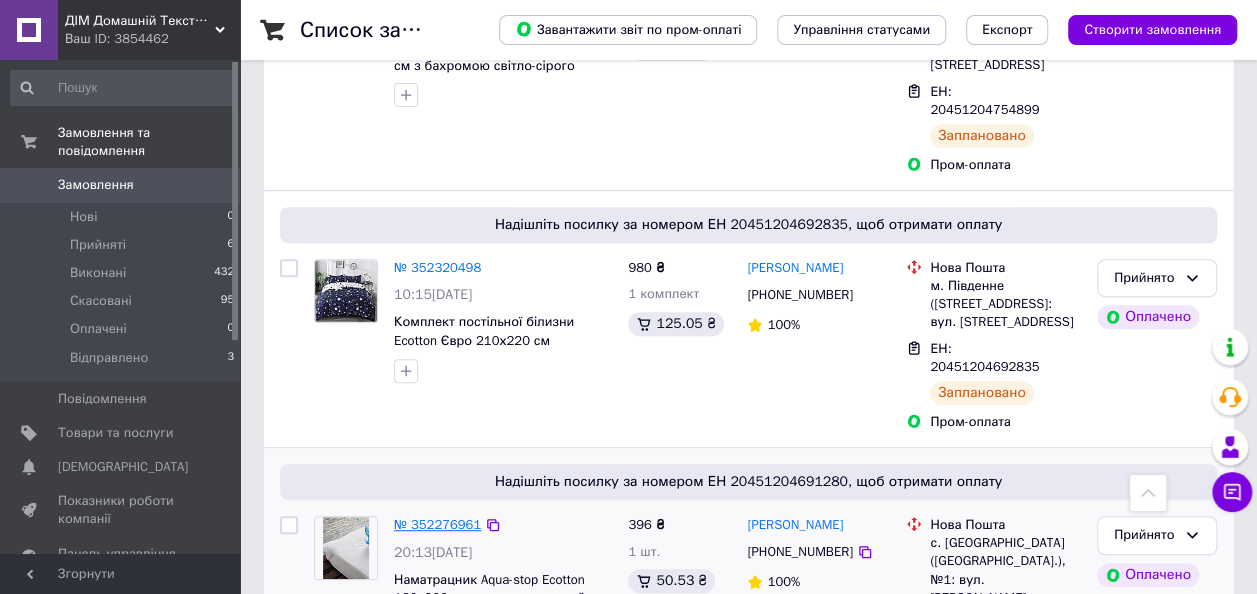 click on "№ 352276961" at bounding box center [437, 524] 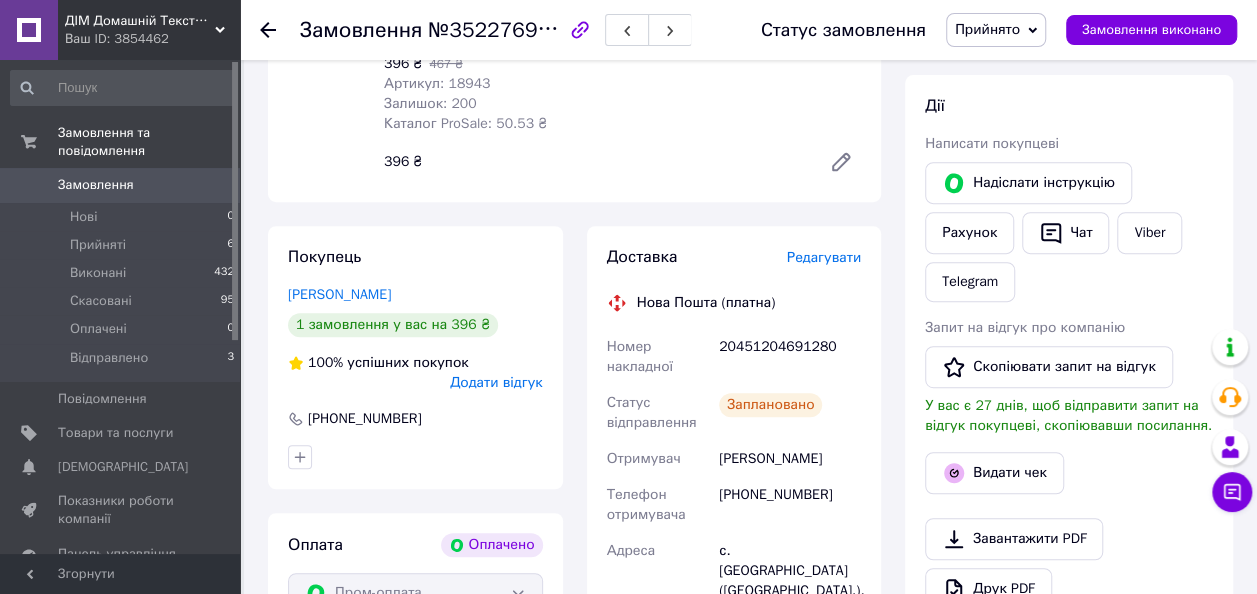 scroll, scrollTop: 500, scrollLeft: 0, axis: vertical 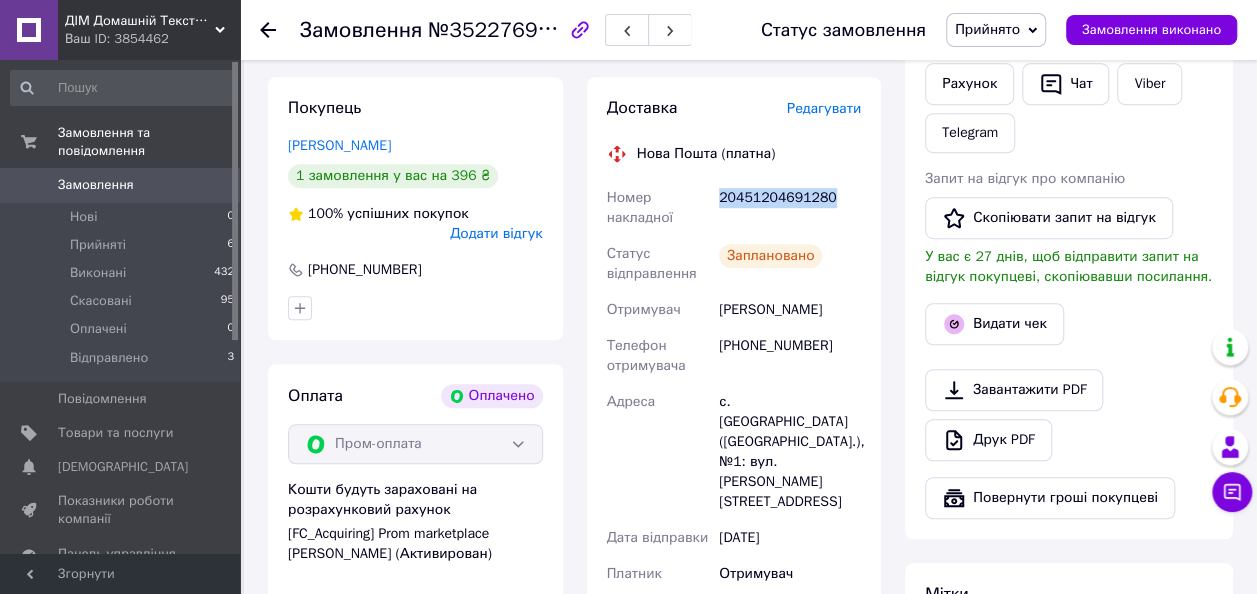 drag, startPoint x: 836, startPoint y: 201, endPoint x: 722, endPoint y: 190, distance: 114.52947 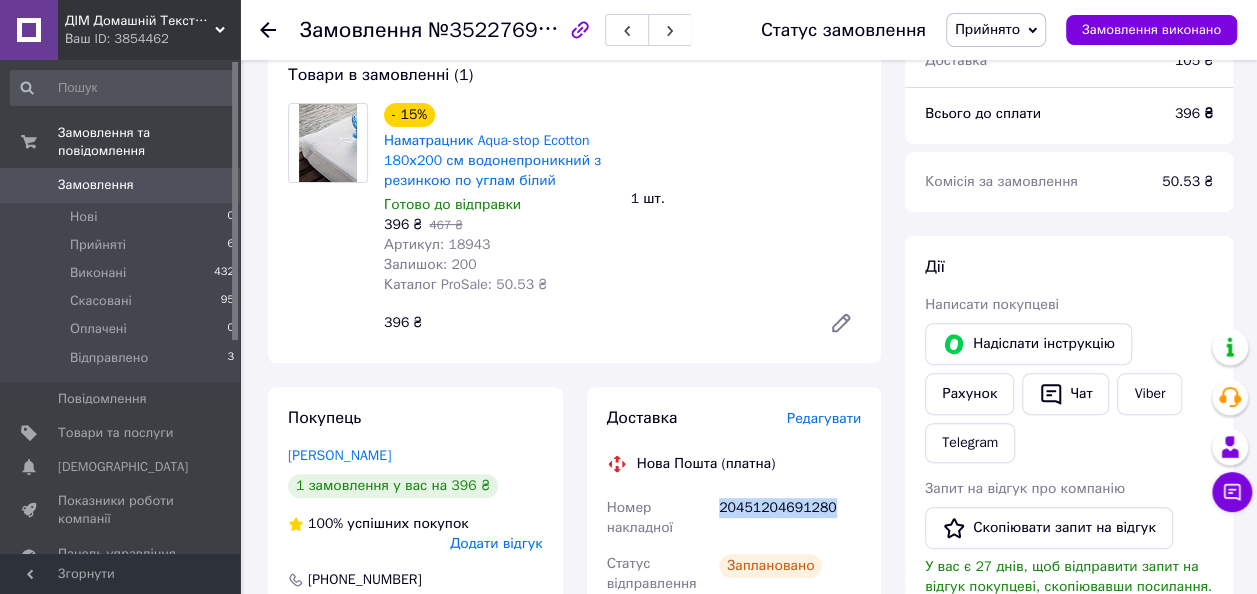 scroll, scrollTop: 0, scrollLeft: 0, axis: both 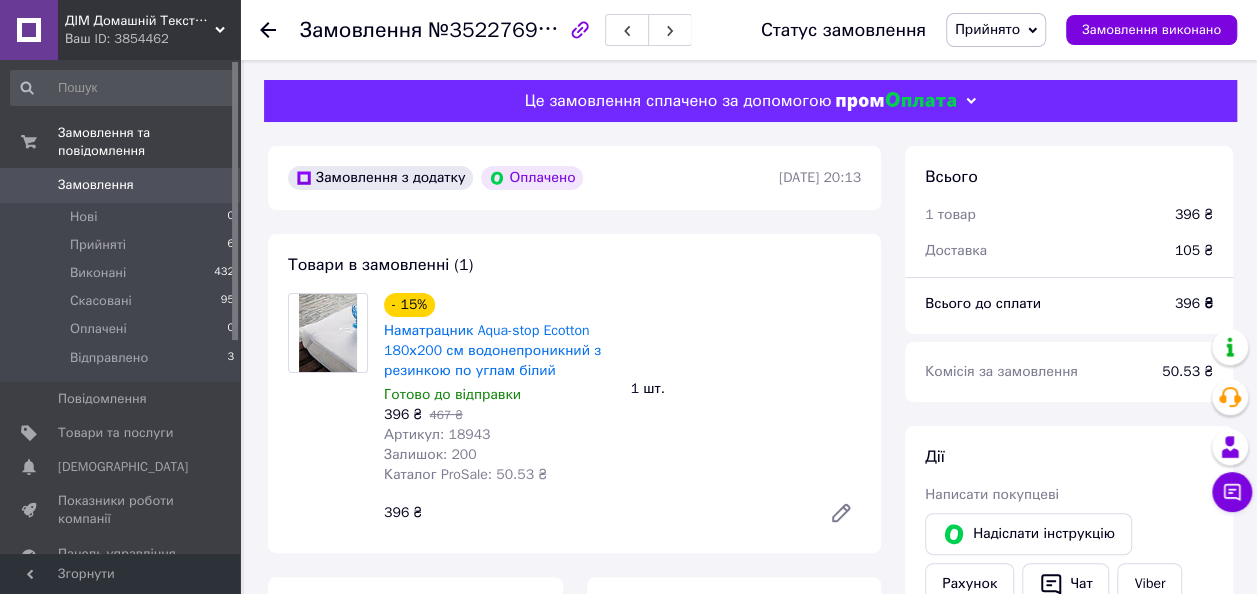 click on "Замовлення" at bounding box center (96, 185) 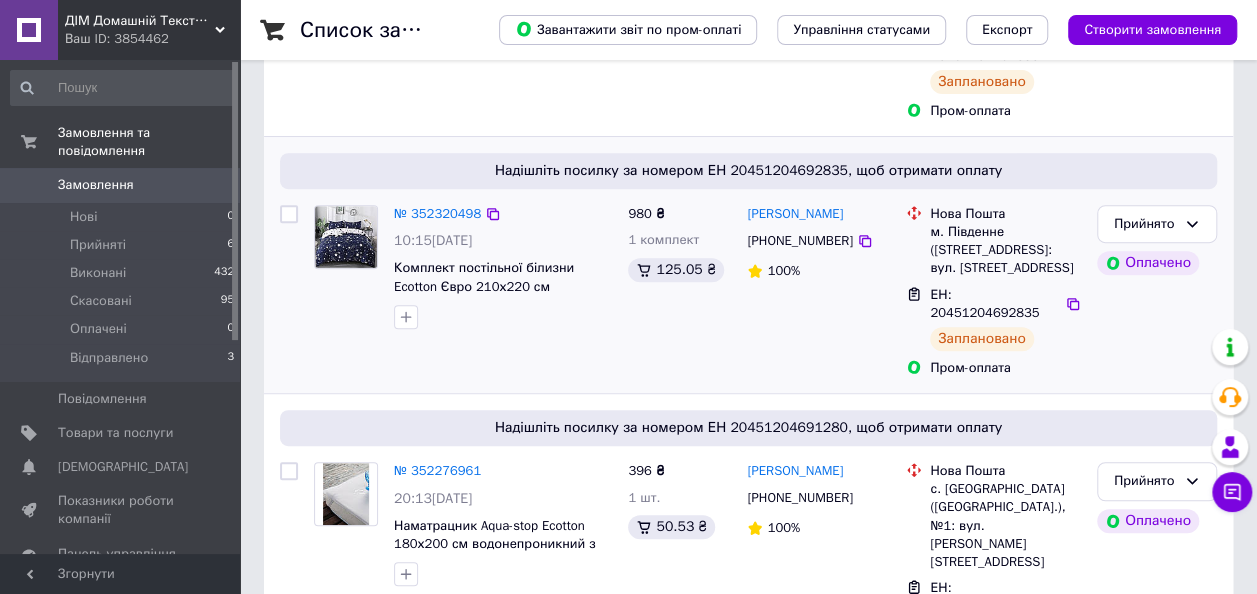 scroll, scrollTop: 400, scrollLeft: 0, axis: vertical 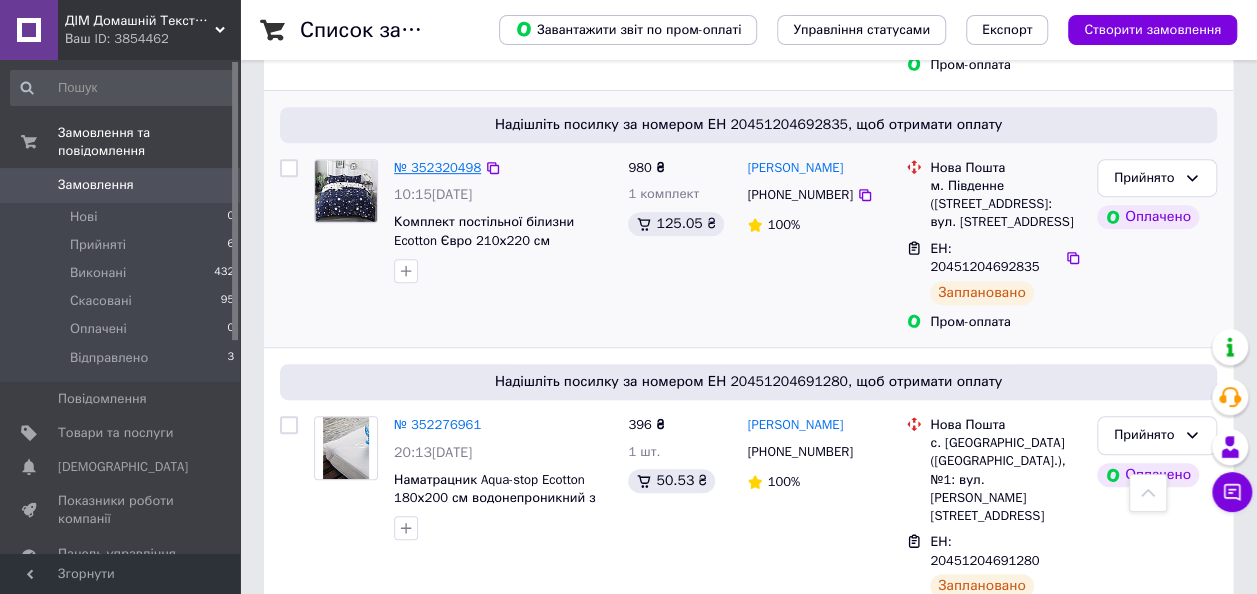 click on "№ 352320498" at bounding box center [437, 167] 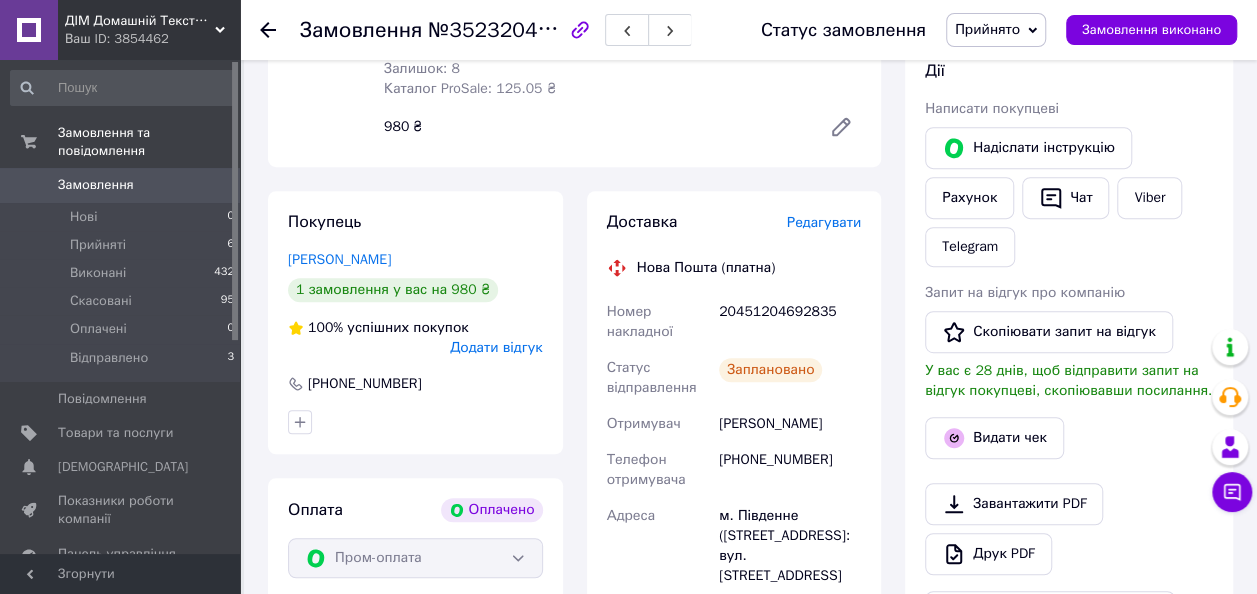 scroll, scrollTop: 500, scrollLeft: 0, axis: vertical 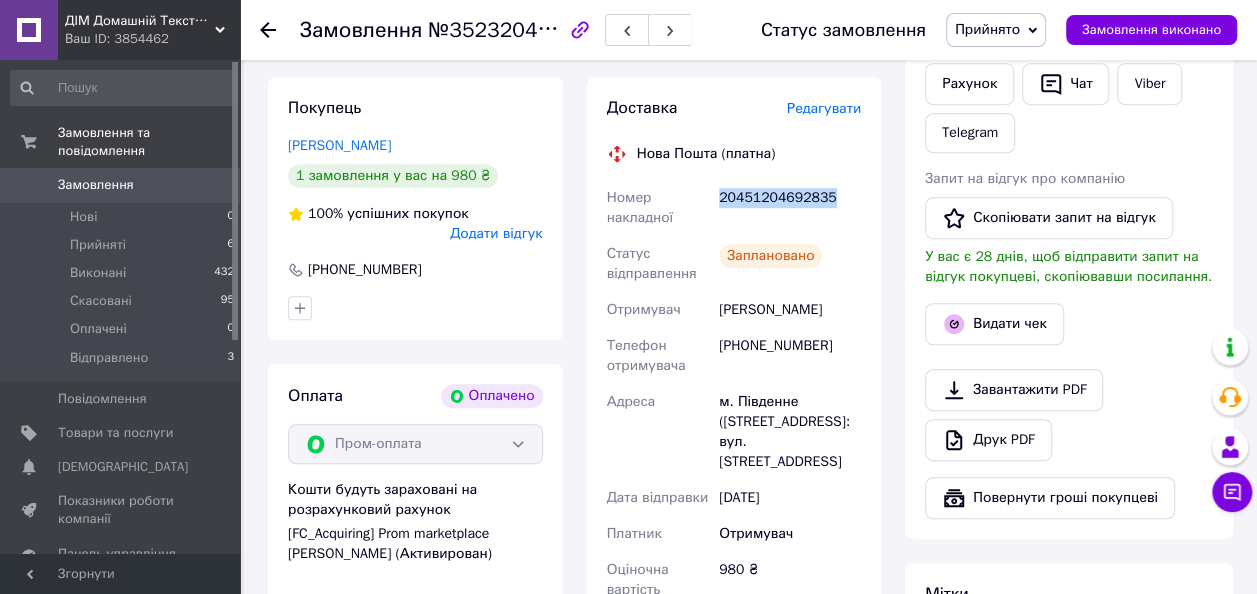 drag, startPoint x: 741, startPoint y: 196, endPoint x: 718, endPoint y: 199, distance: 23.194826 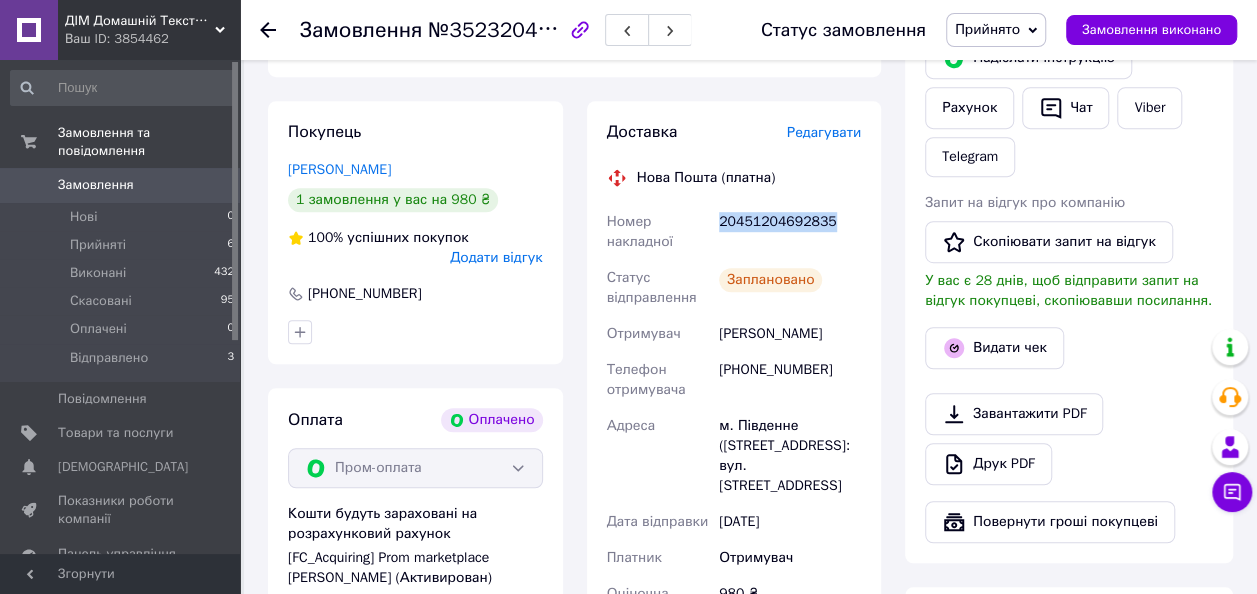 scroll, scrollTop: 0, scrollLeft: 0, axis: both 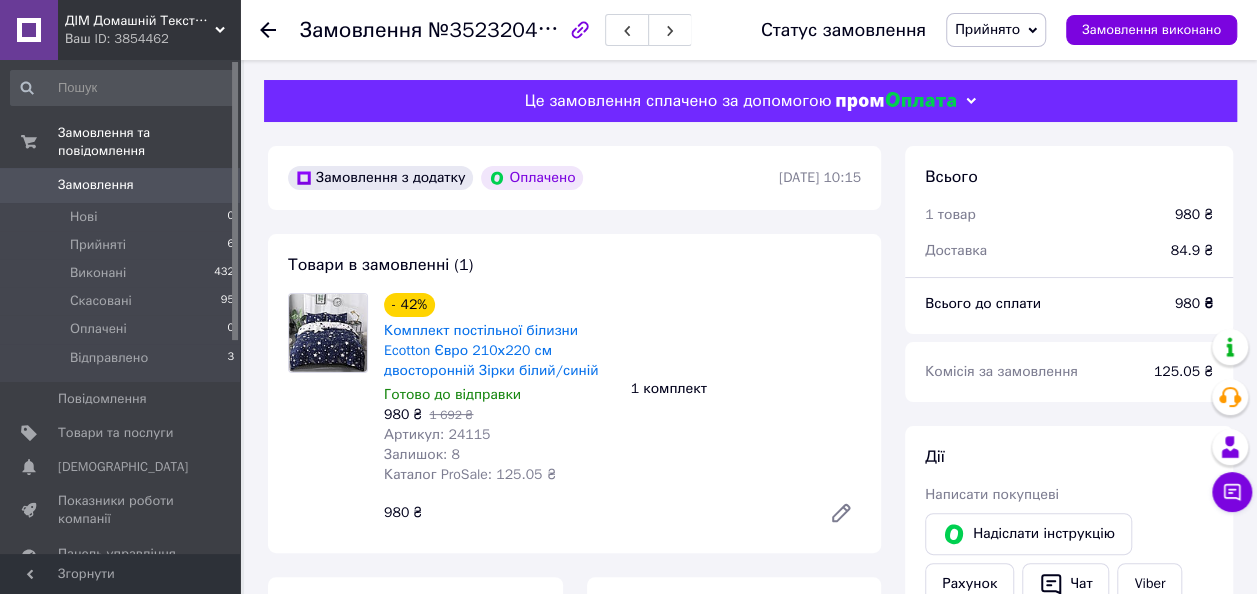 click on "Замовлення" at bounding box center [121, 185] 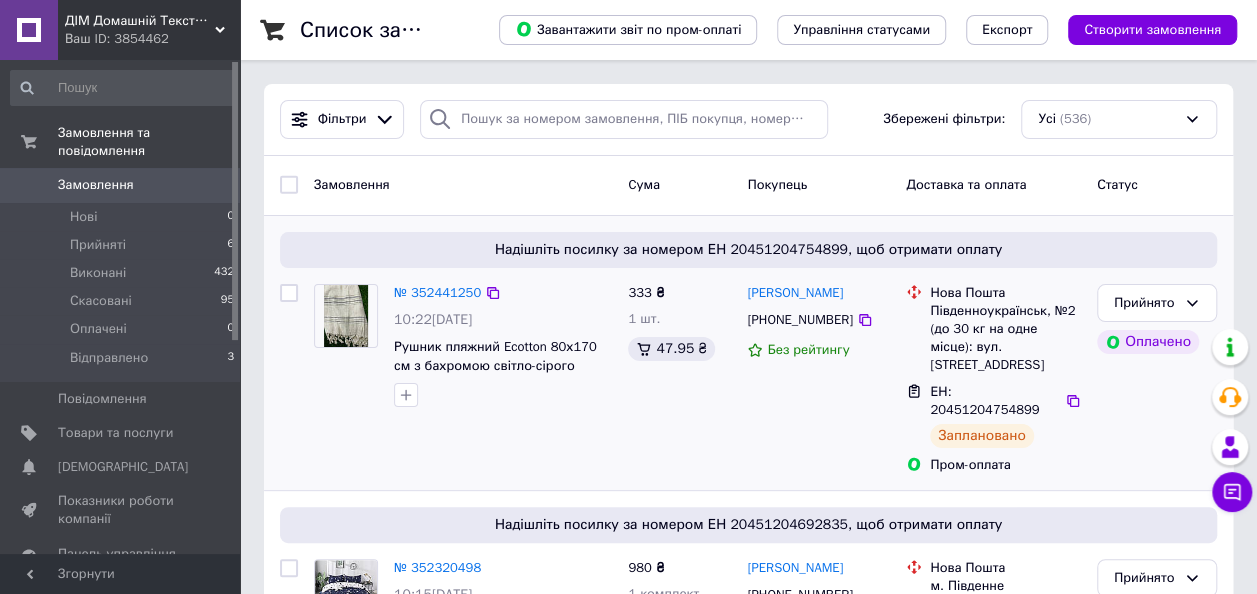 scroll, scrollTop: 200, scrollLeft: 0, axis: vertical 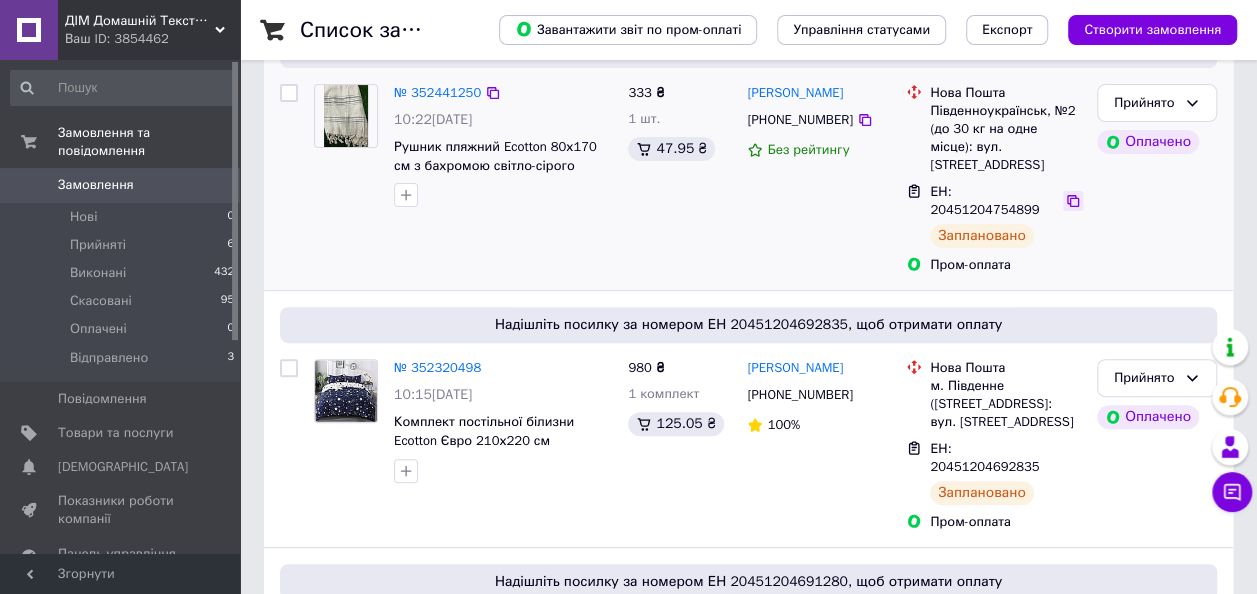 click 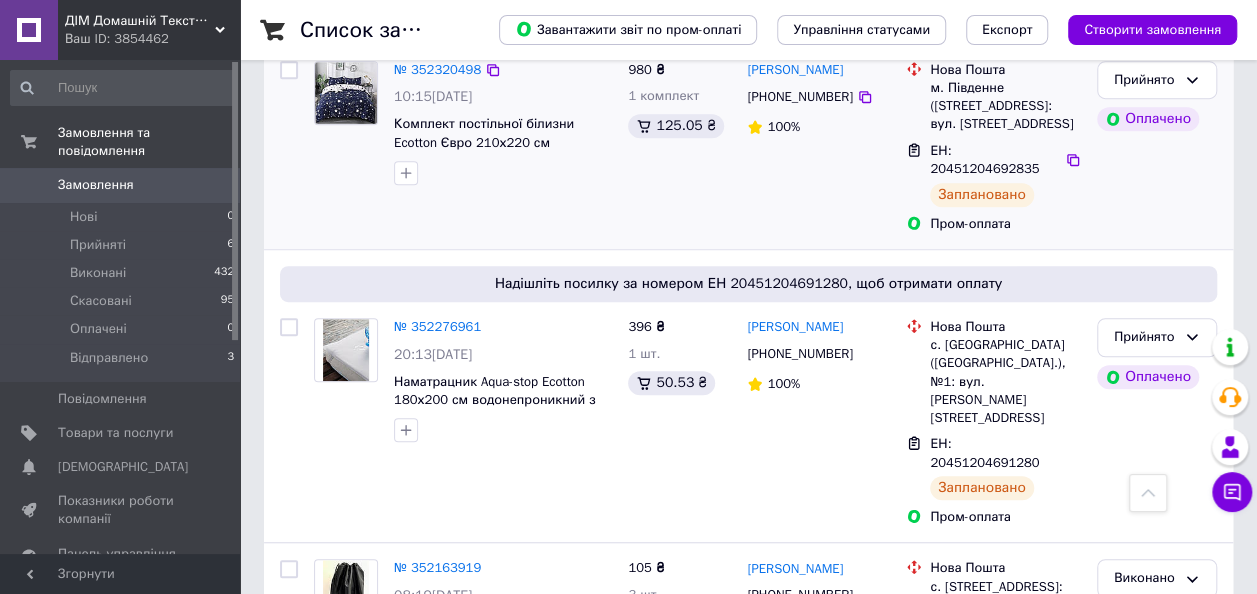scroll, scrollTop: 500, scrollLeft: 0, axis: vertical 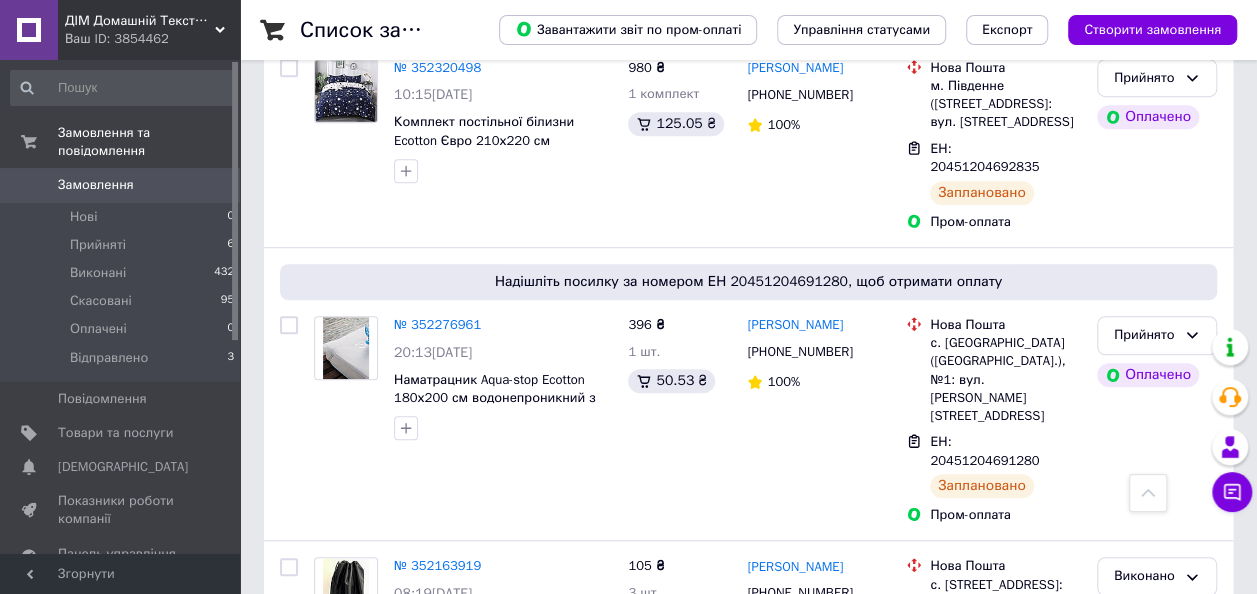 click on "Замовлення 0" at bounding box center (123, 185) 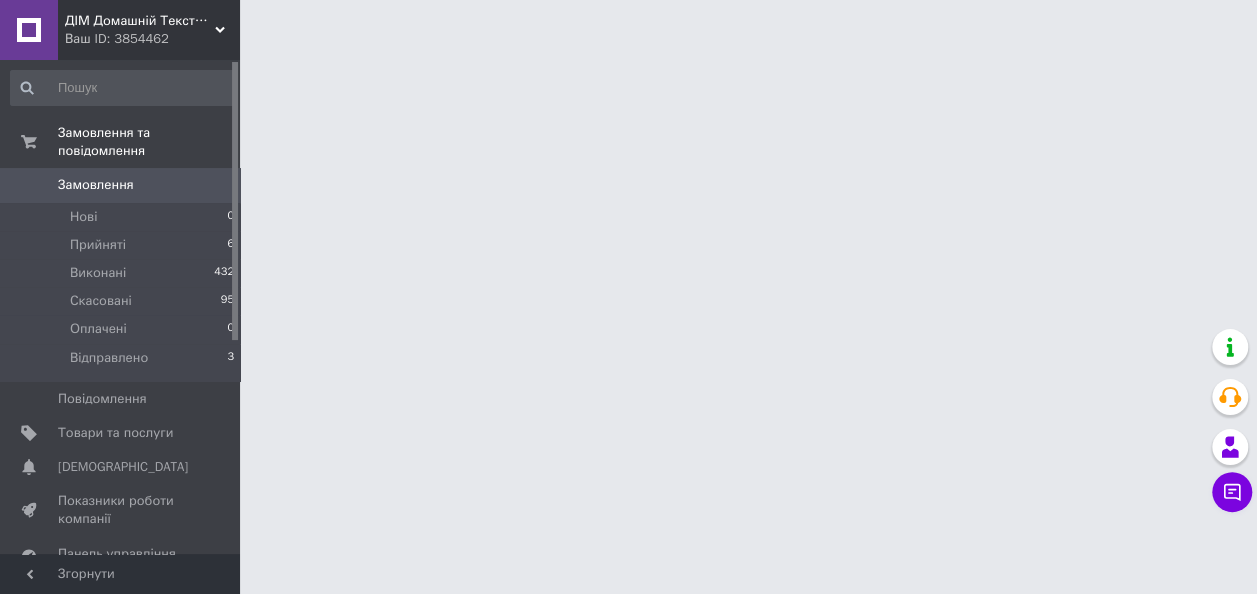 scroll, scrollTop: 0, scrollLeft: 0, axis: both 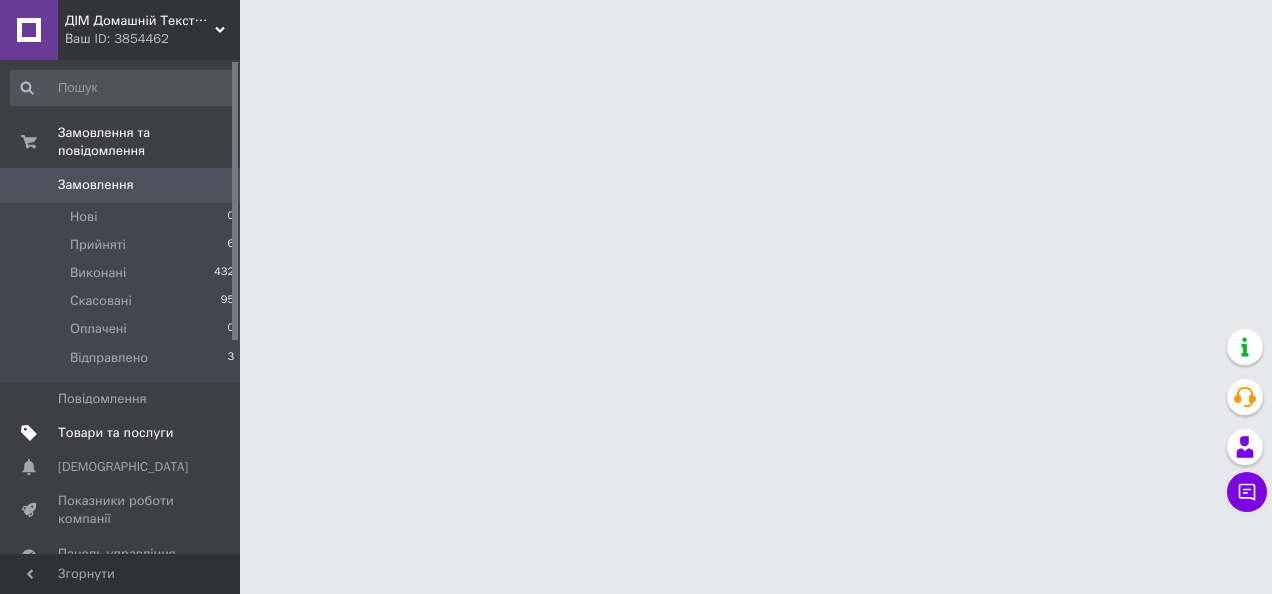 click on "Товари та послуги" at bounding box center [115, 433] 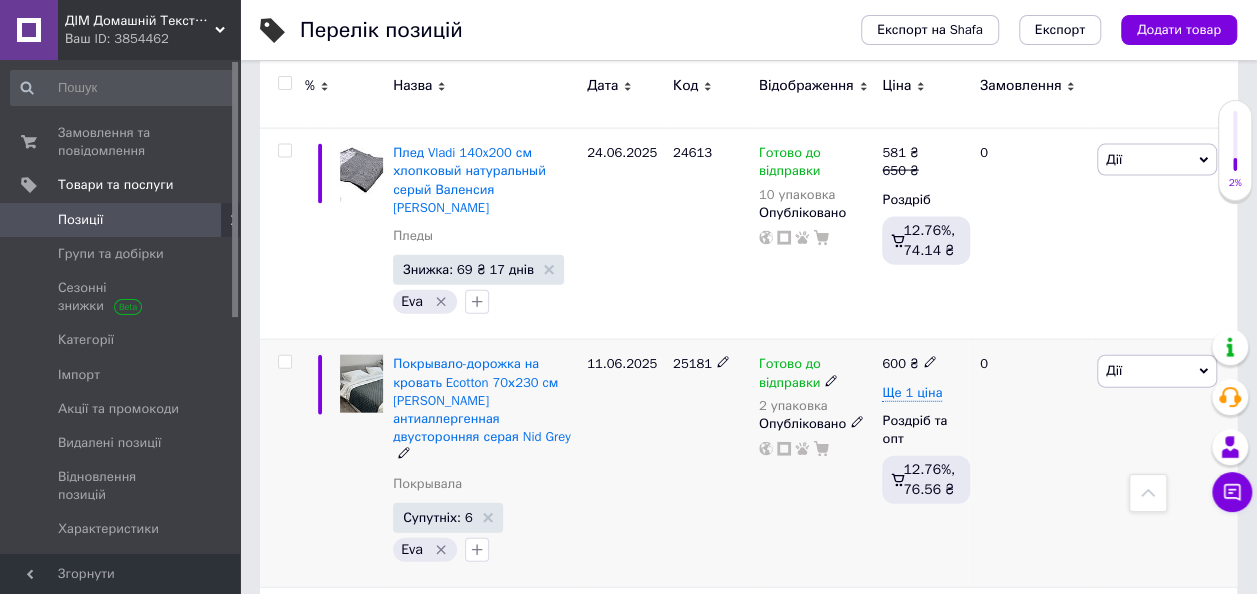 scroll, scrollTop: 6000, scrollLeft: 0, axis: vertical 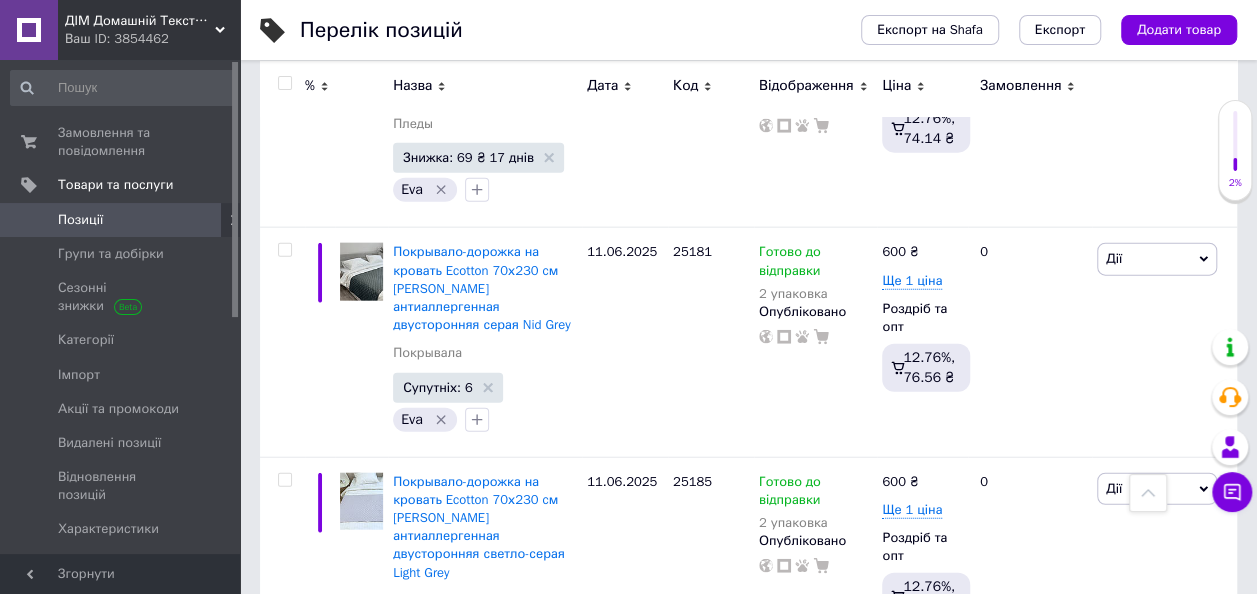 click on "Перелік позицій" at bounding box center (560, 30) 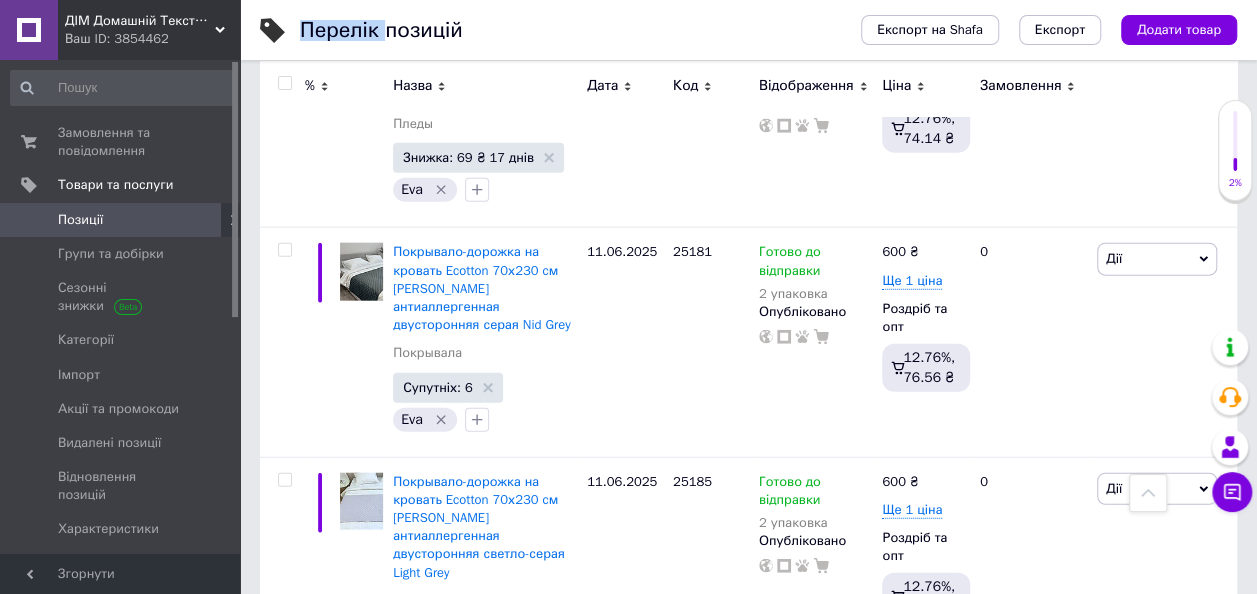 click on "Перелік позицій" at bounding box center (560, 30) 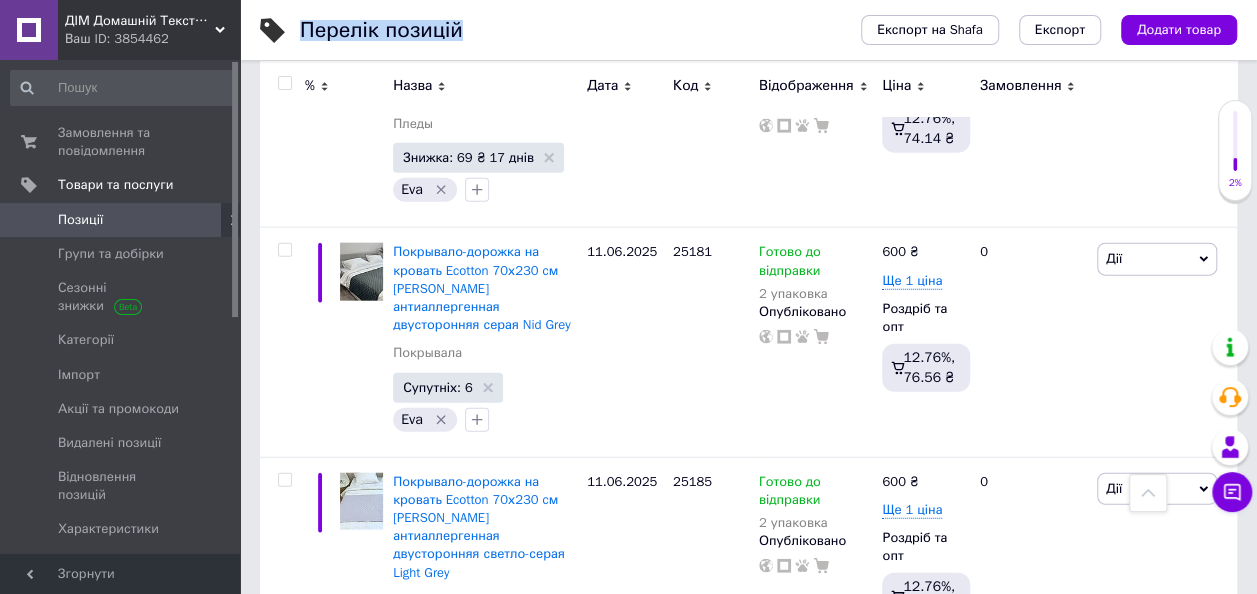 click on "Перелік позицій" at bounding box center [560, 30] 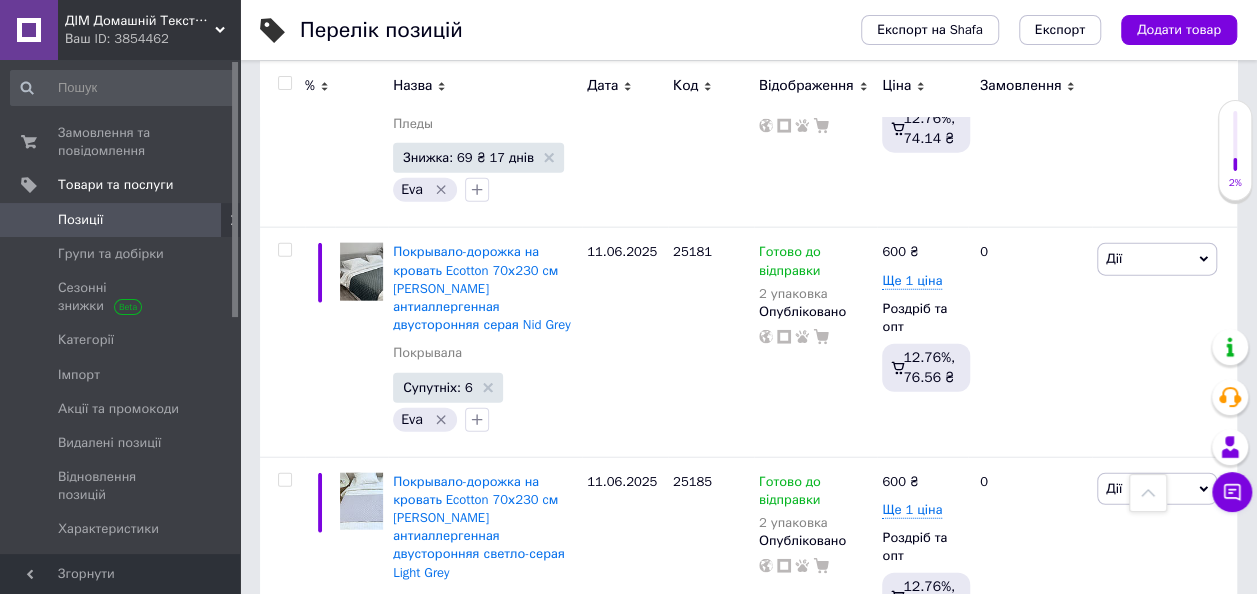 click on "Перелік позицій" at bounding box center [560, 30] 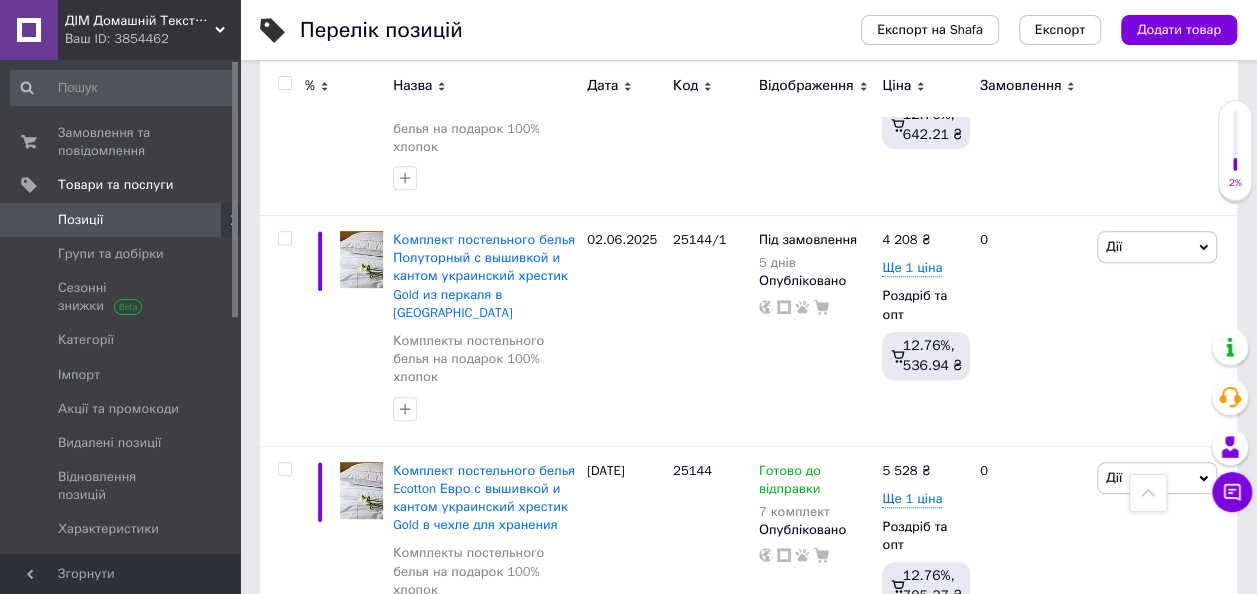 scroll, scrollTop: 11700, scrollLeft: 0, axis: vertical 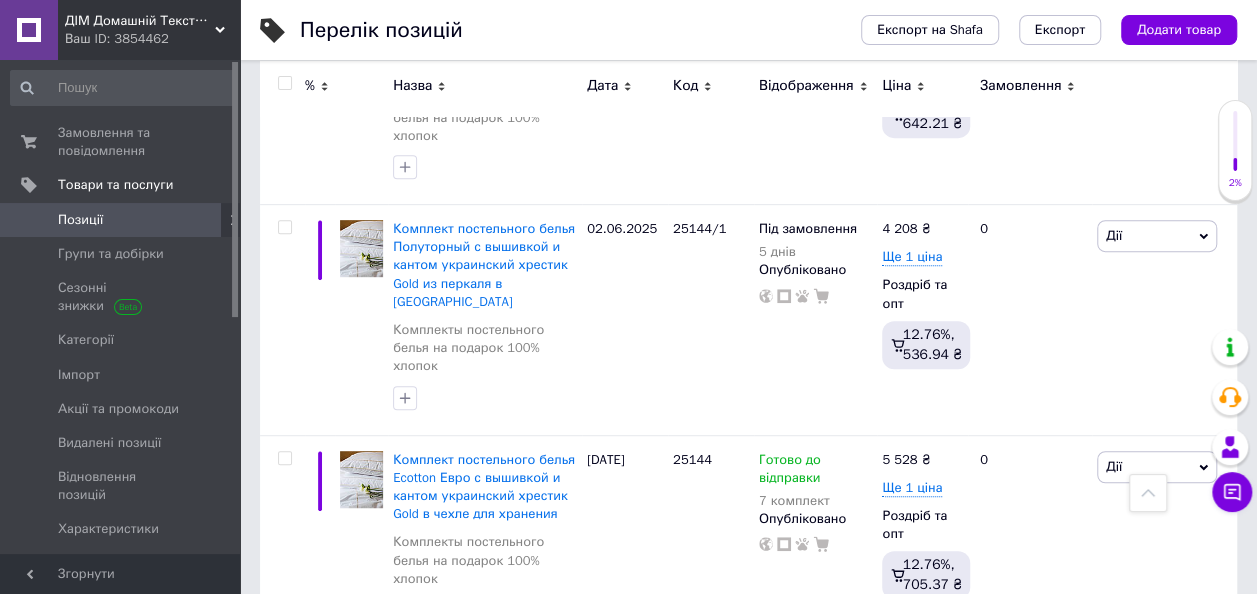 click at bounding box center [284, 83] 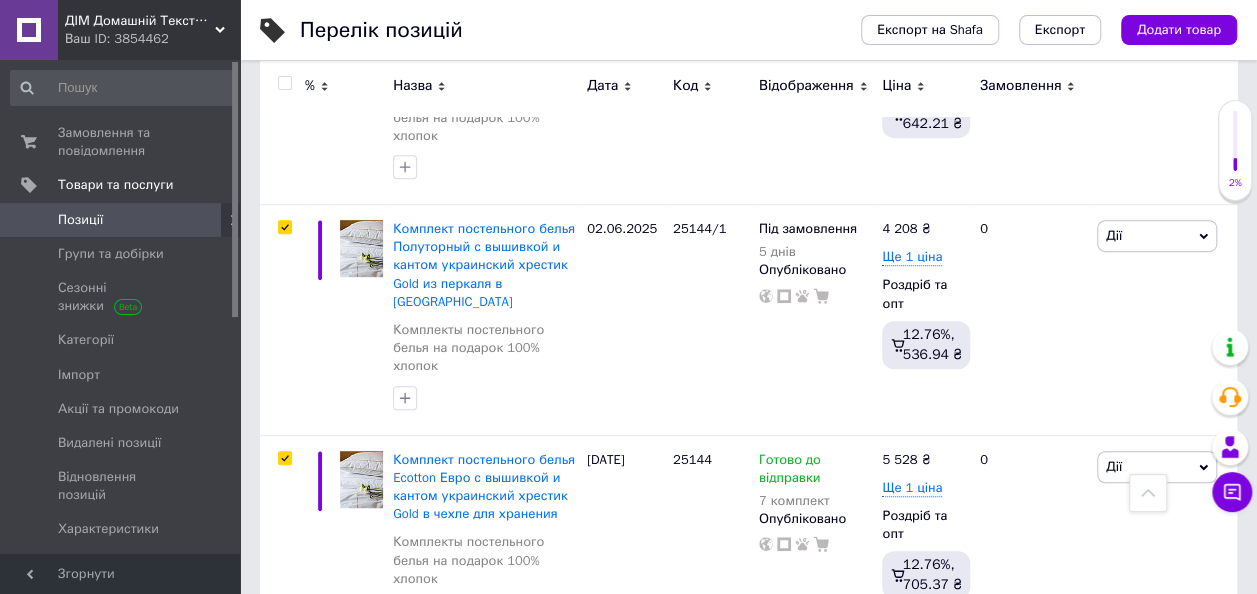 checkbox on "true" 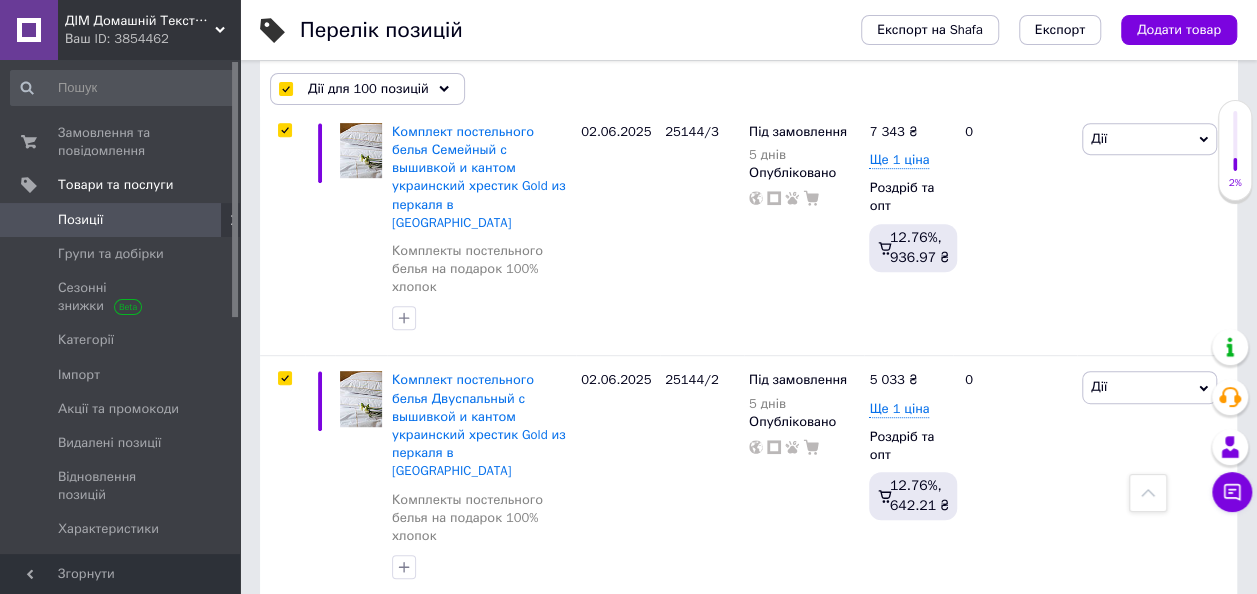 scroll, scrollTop: 12136, scrollLeft: 0, axis: vertical 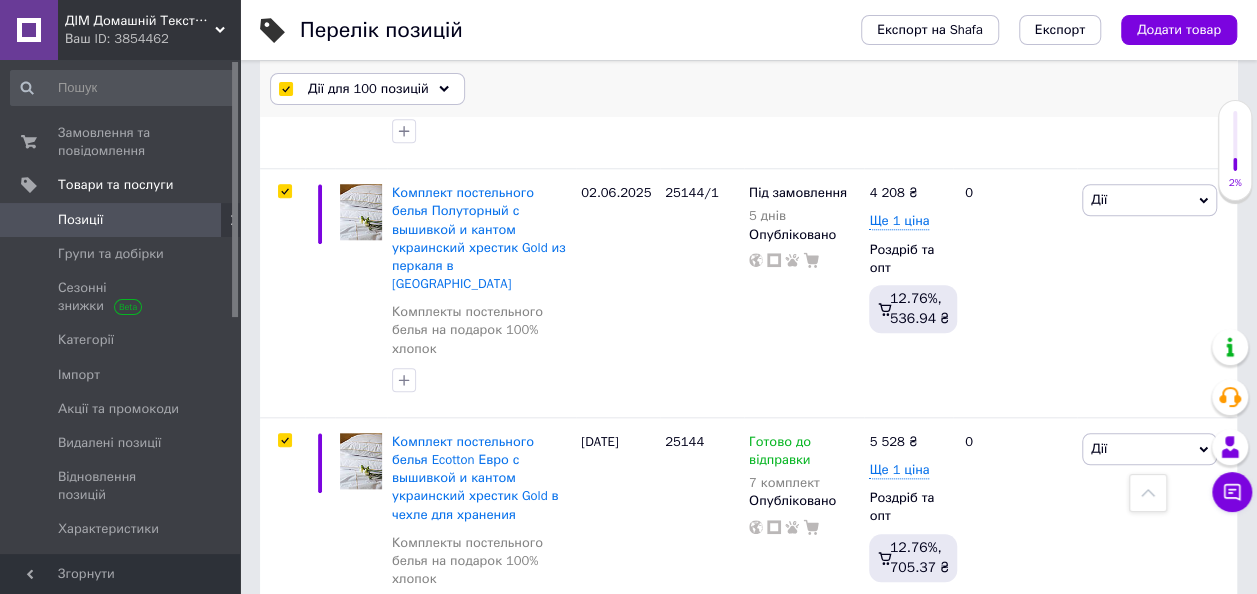 click on "Дії для 100 позицій" at bounding box center (368, 89) 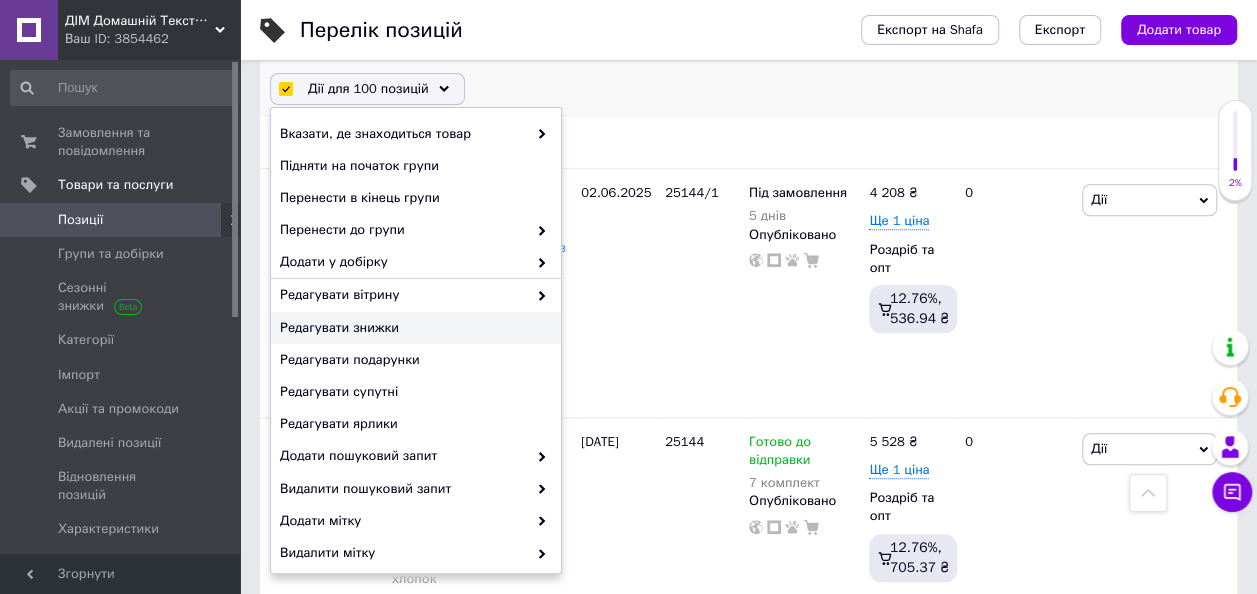 click on "Редагувати знижки" at bounding box center (416, 328) 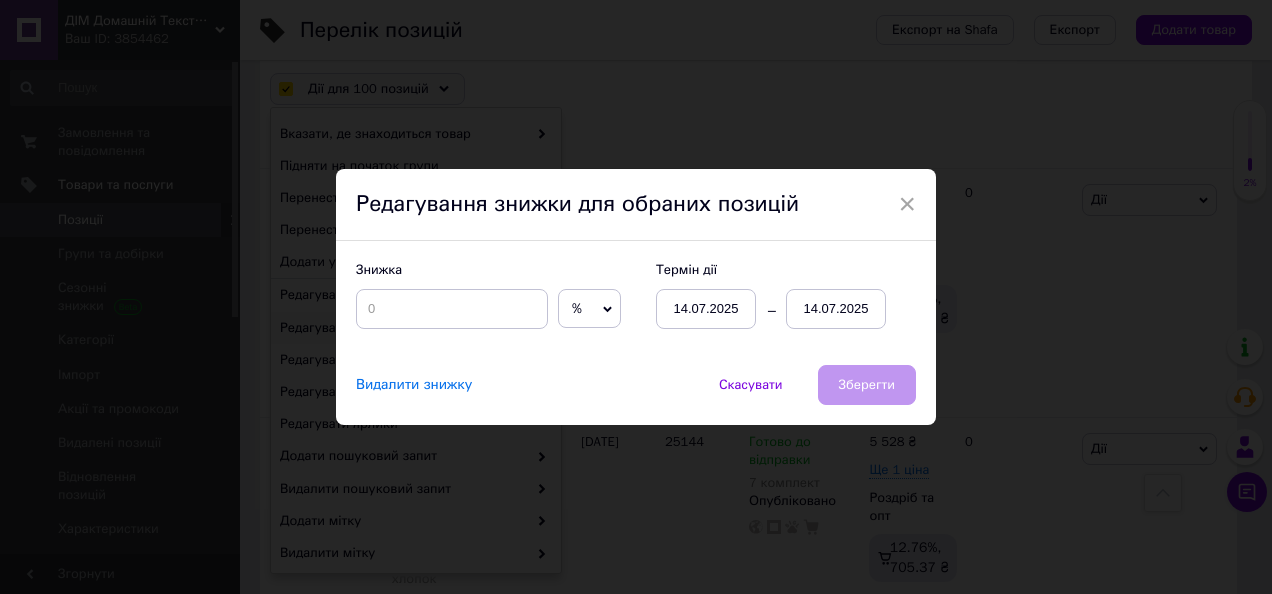 click on "%" at bounding box center [589, 309] 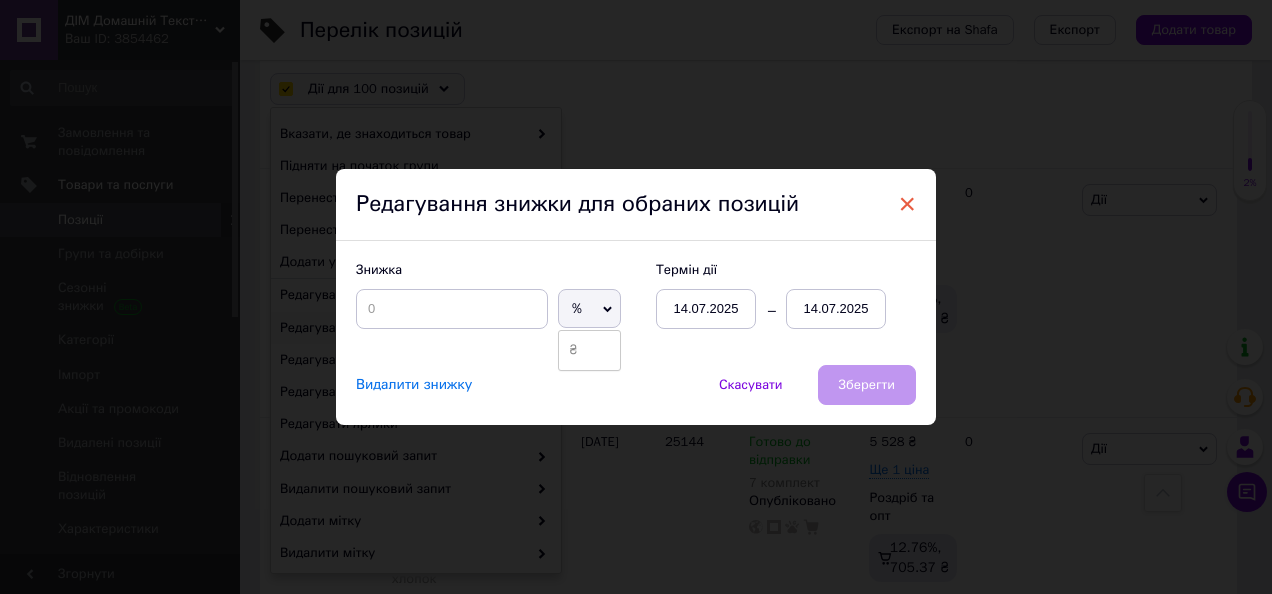 click on "×" at bounding box center [907, 204] 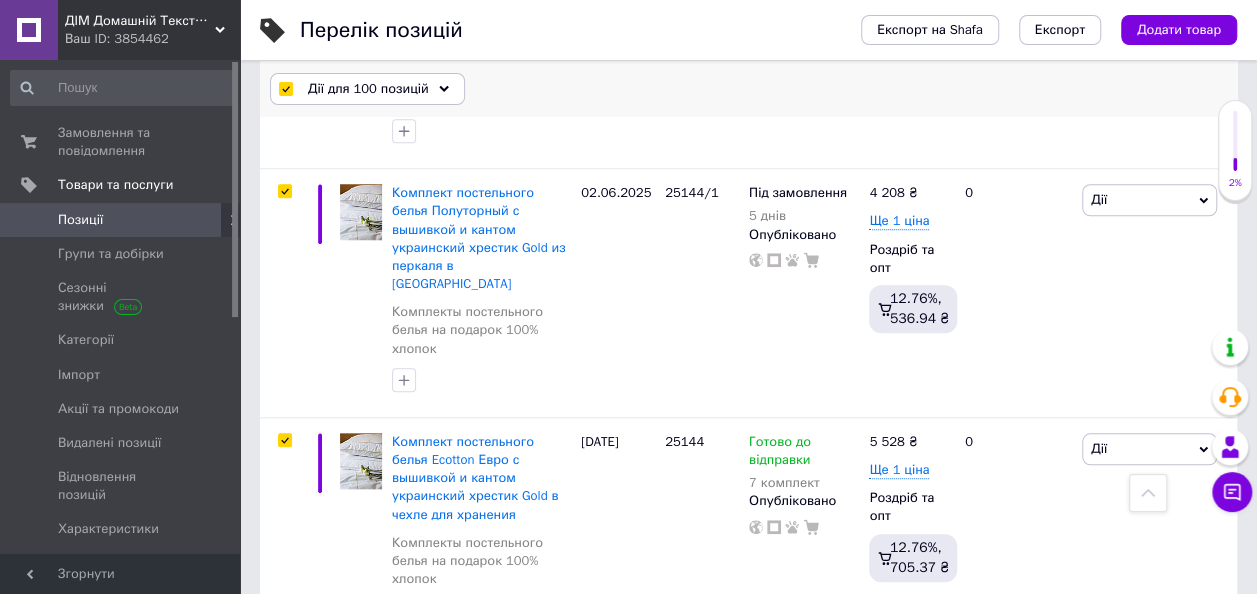 click on "Дії для 100 позицій" at bounding box center [367, 89] 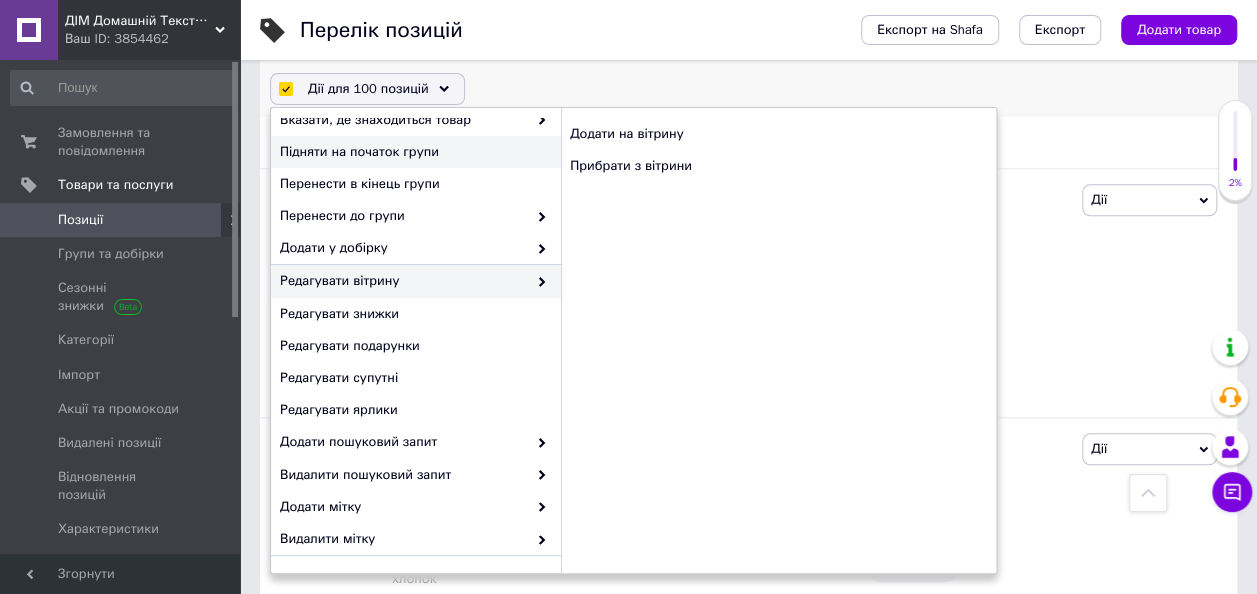 scroll, scrollTop: 0, scrollLeft: 0, axis: both 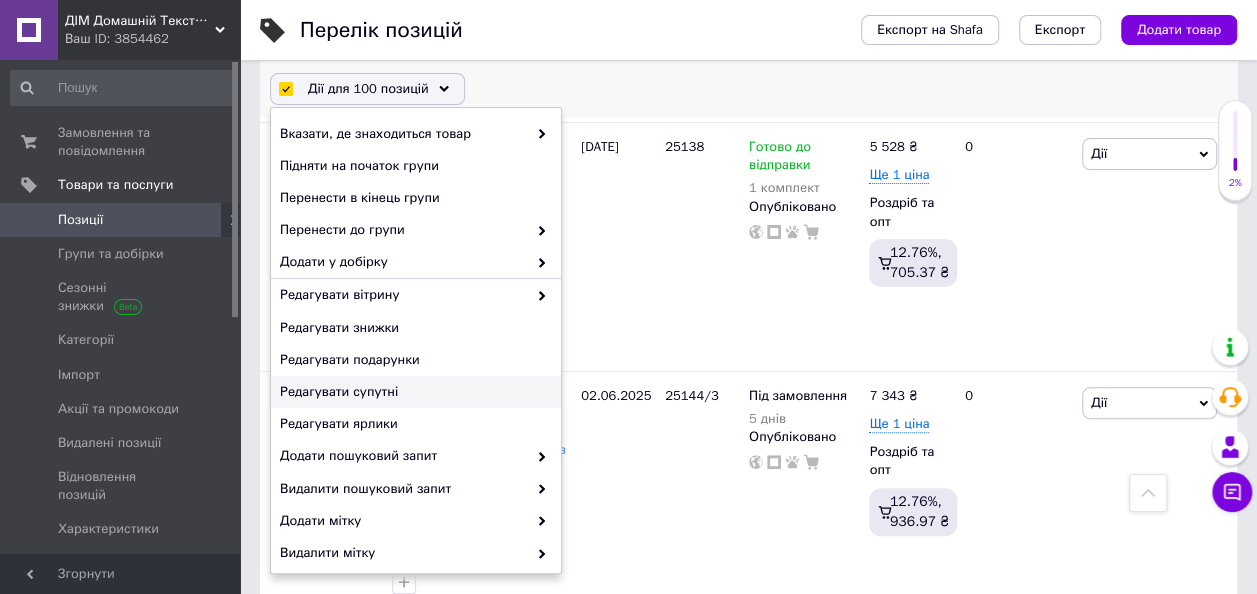 click on "Дії для 100 позицій Вибрати усі 1579 позицій Вибрані всі 1579 позицій Скасувати обрані Вказати, де знаходиться товар Підняти на початок групи Перенести в кінець групи Перенести до групи Додати у добірку Редагувати вітрину Редагувати знижки Редагувати подарунки Редагувати супутні Редагувати ярлики Додати пошуковий запит Видалити пошуковий запит Додати мітку Видалити мітку Змінити тип Змінити наявність Змінити видимість Додати до замовлення Додати в кампанію Каталог ProSale Експорт груп та позицій Видалити" at bounding box center [748, 89] 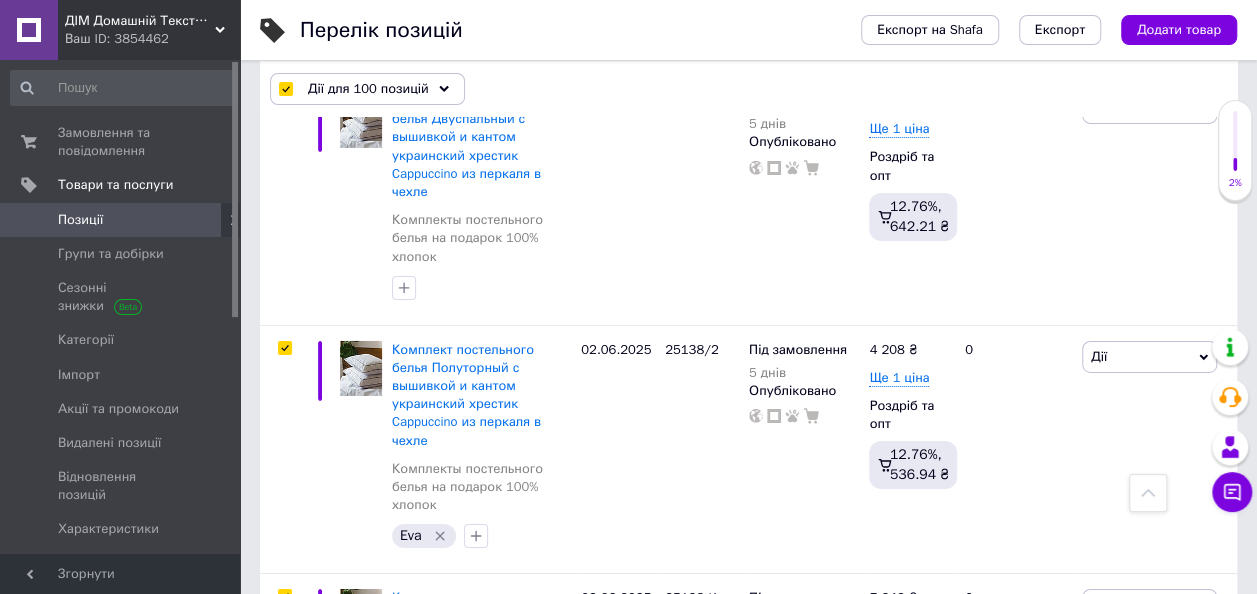 scroll, scrollTop: 10636, scrollLeft: 0, axis: vertical 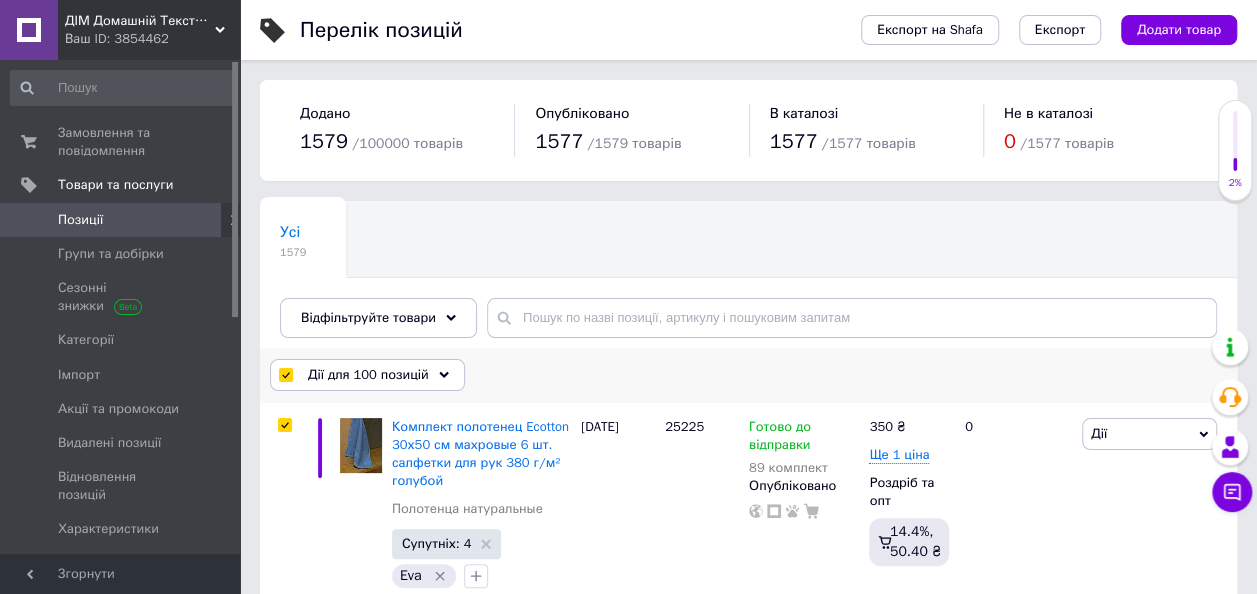 click at bounding box center (285, 375) 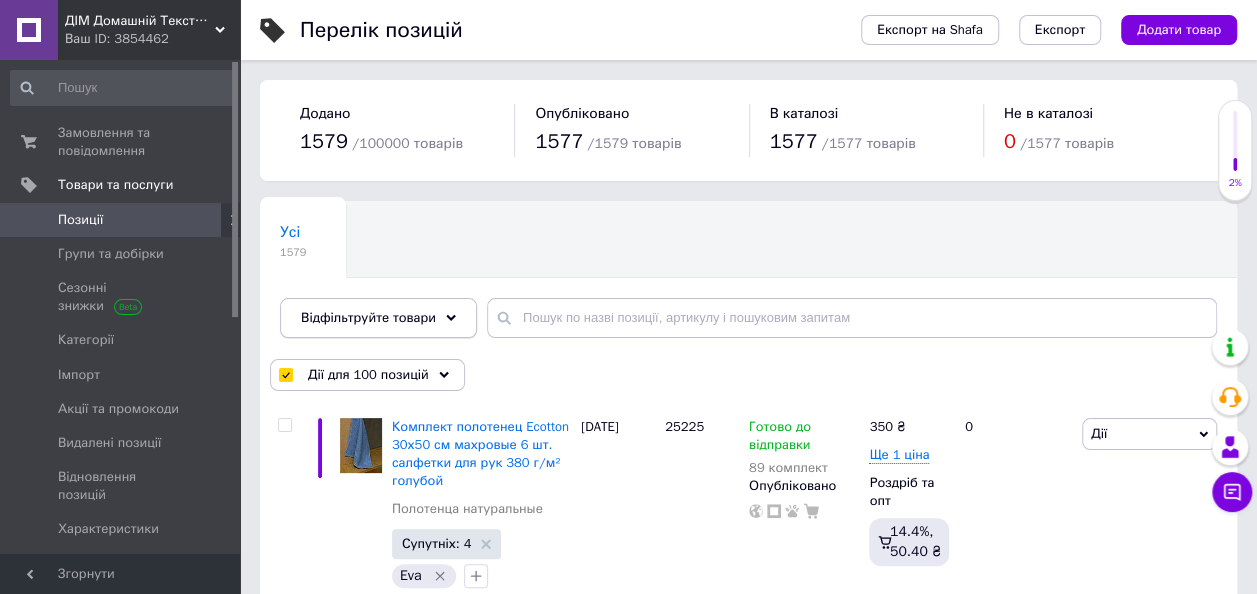 checkbox on "false" 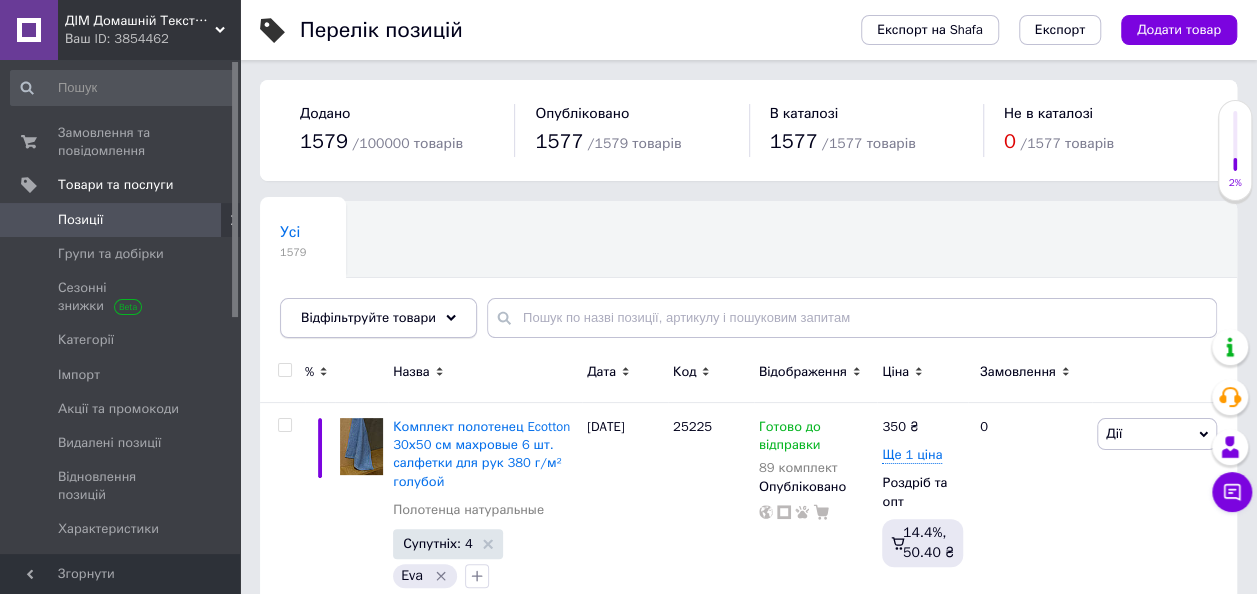click on "Відфільтруйте товари" at bounding box center (368, 317) 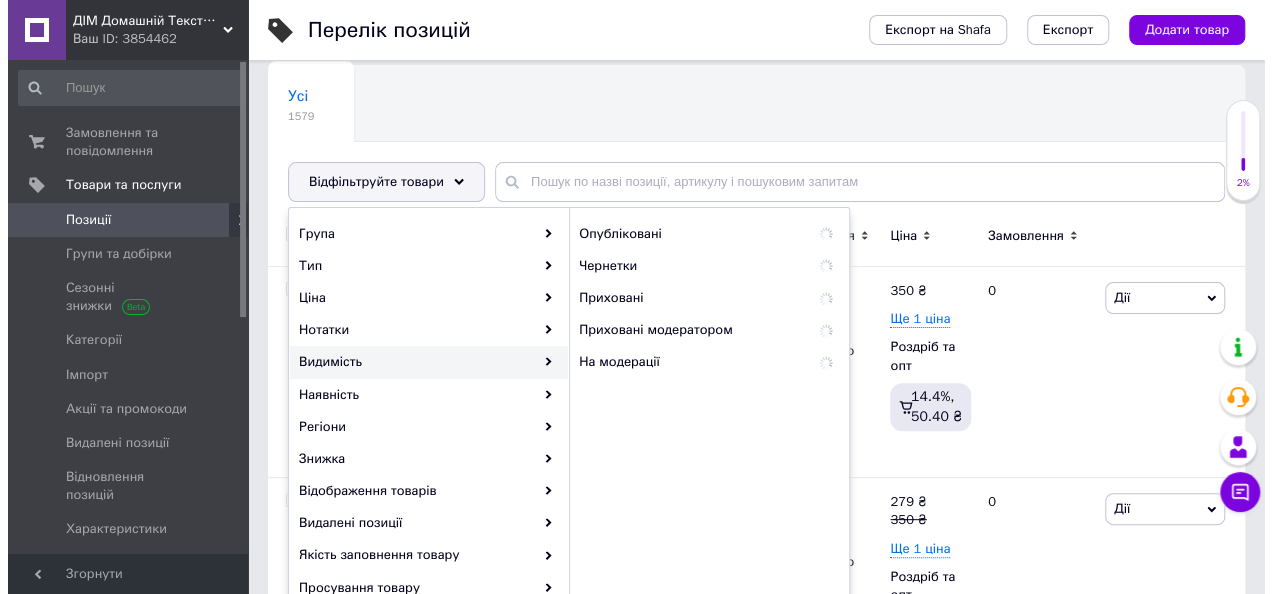 scroll, scrollTop: 200, scrollLeft: 0, axis: vertical 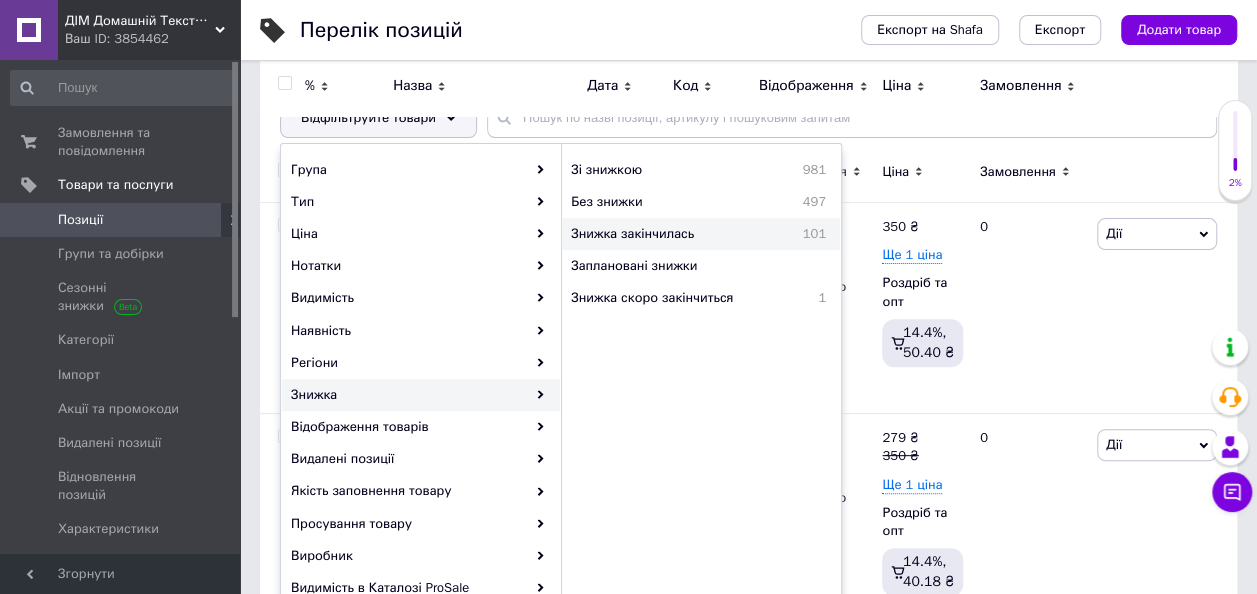 click on "Знижка закінчилась" at bounding box center (671, 234) 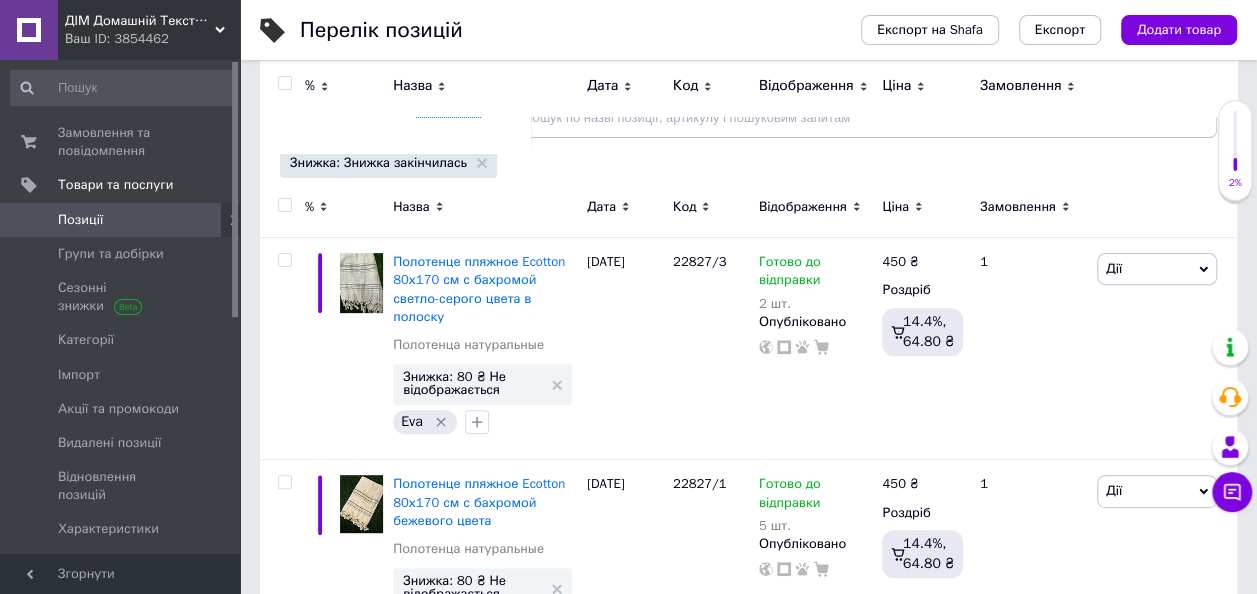 click at bounding box center [284, 205] 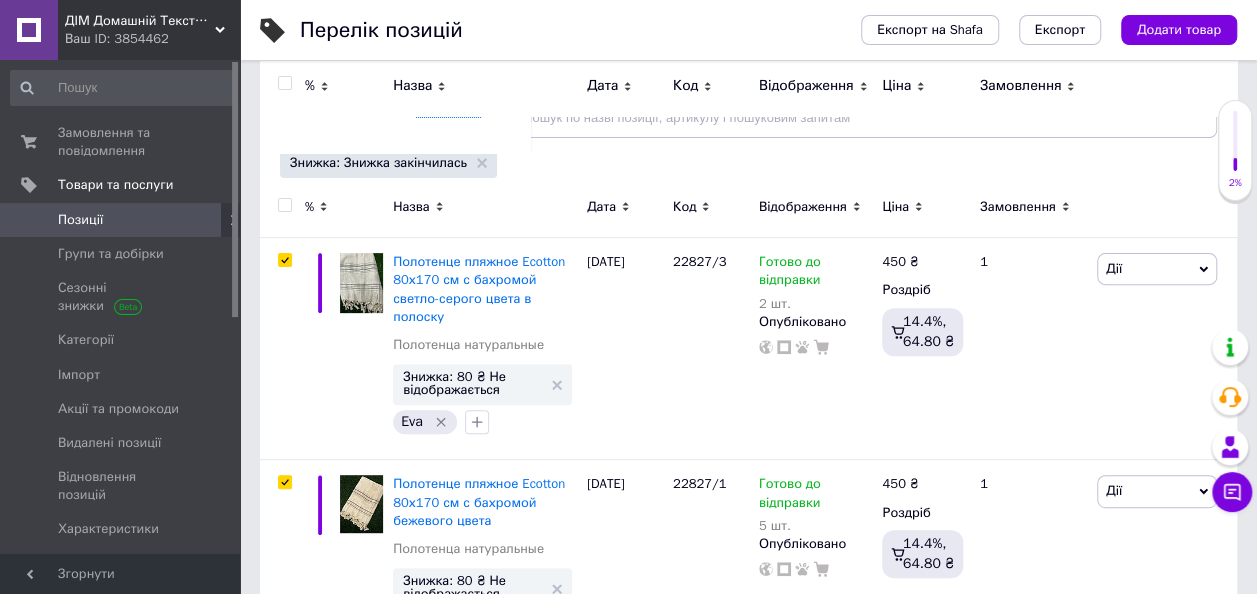 type 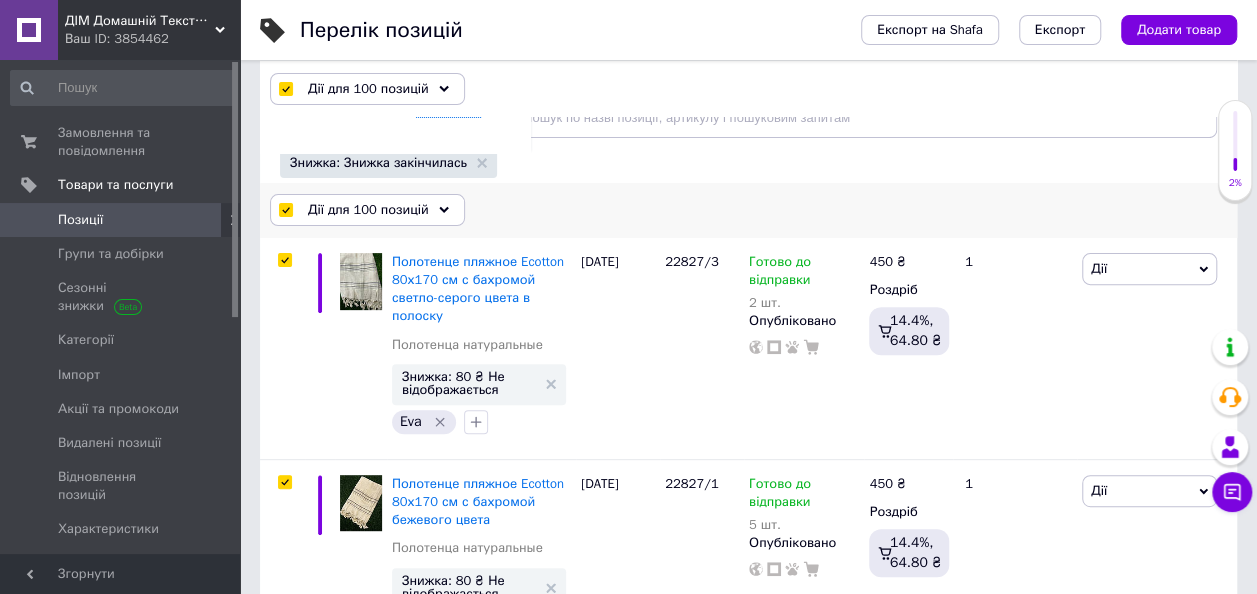 click on "Дії для 100 позицій Вибрати усі 101 позиція Вибрані всі 101 позиція Скасувати обрані Вказати, де знаходиться товар Підняти на початок групи Перенести в кінець групи Перенести до групи Додати у добірку Редагувати вітрину Редагувати знижку Редагувати подарунки Редагувати супутні Редагувати ярлики Додати пошуковий запит Видалити пошуковий запит Додати мітку Видалити мітку Змінити тип Змінити наявність Змінити видимість Додати до замовлення Додати в кампанію Каталог ProSale Експорт груп та позицій Видалити" at bounding box center (748, 210) 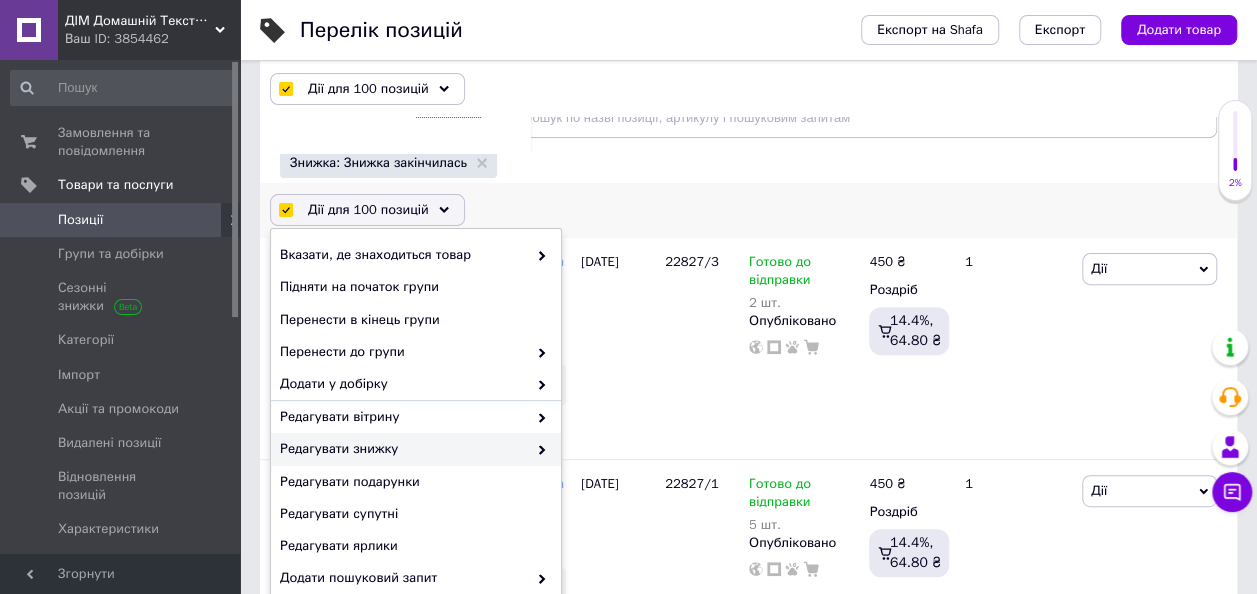 click on "Редагувати знижку" at bounding box center [403, 449] 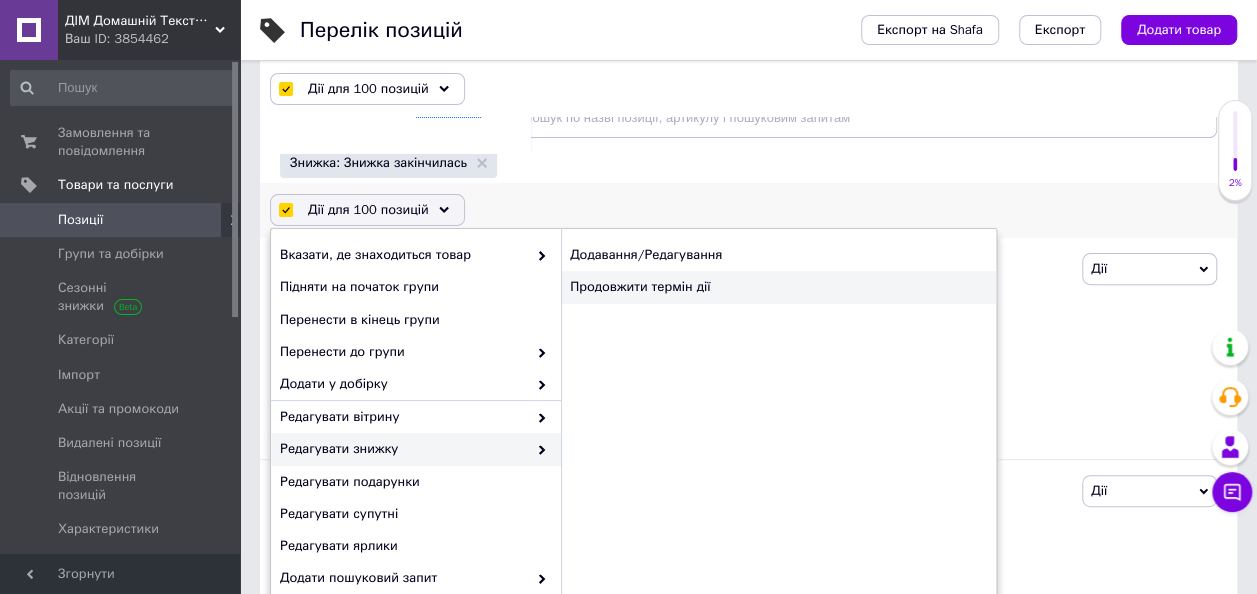 click on "Продовжити термін дії" at bounding box center [778, 287] 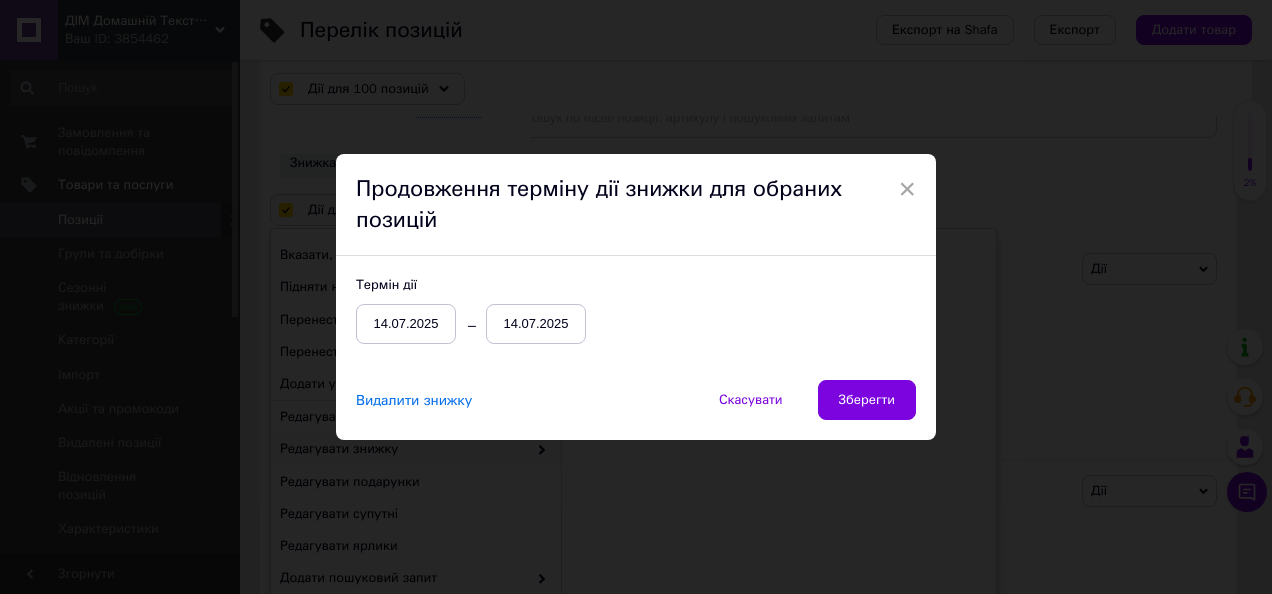 click on "14.07.2025" at bounding box center (536, 324) 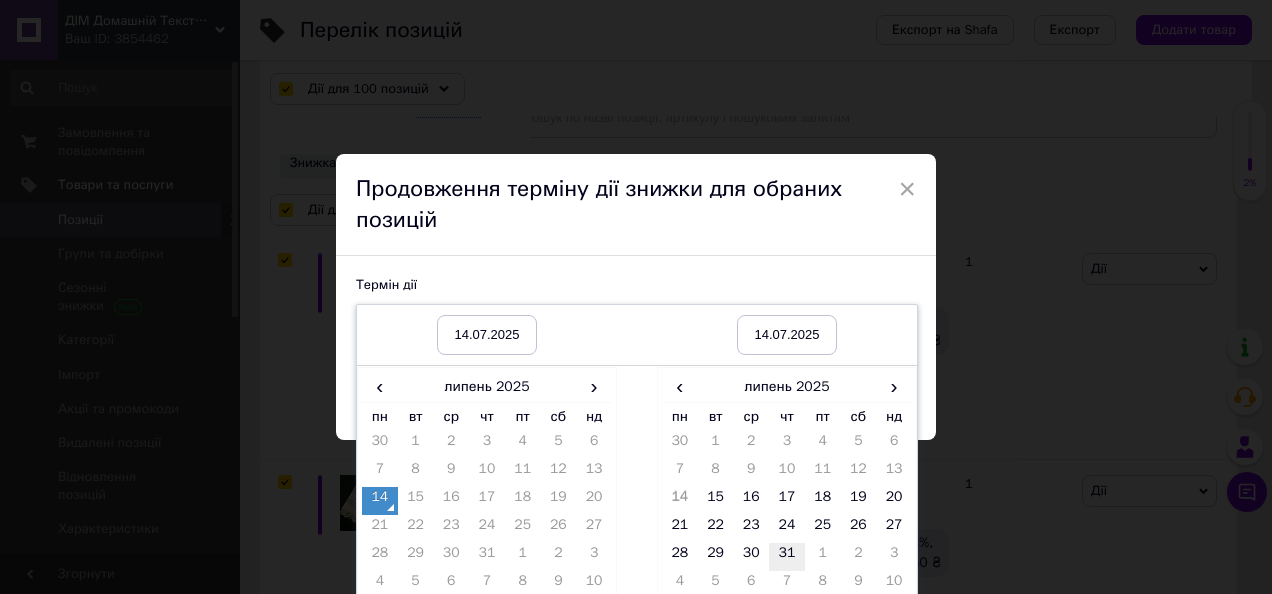 click on "31" at bounding box center (787, 557) 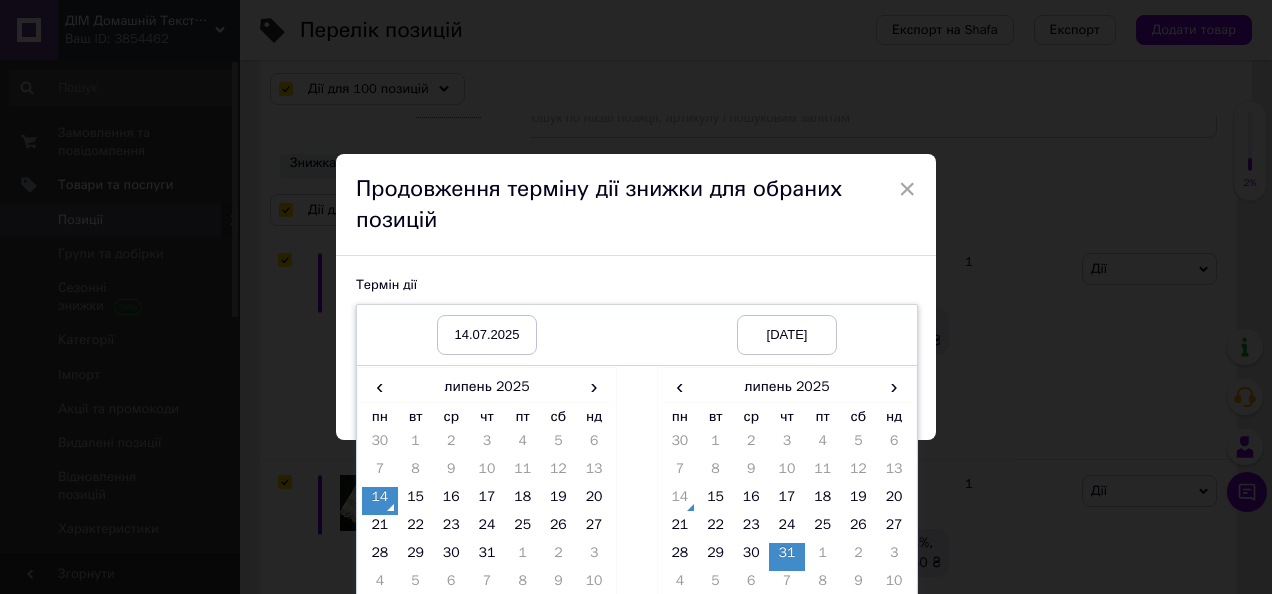 scroll, scrollTop: 68, scrollLeft: 0, axis: vertical 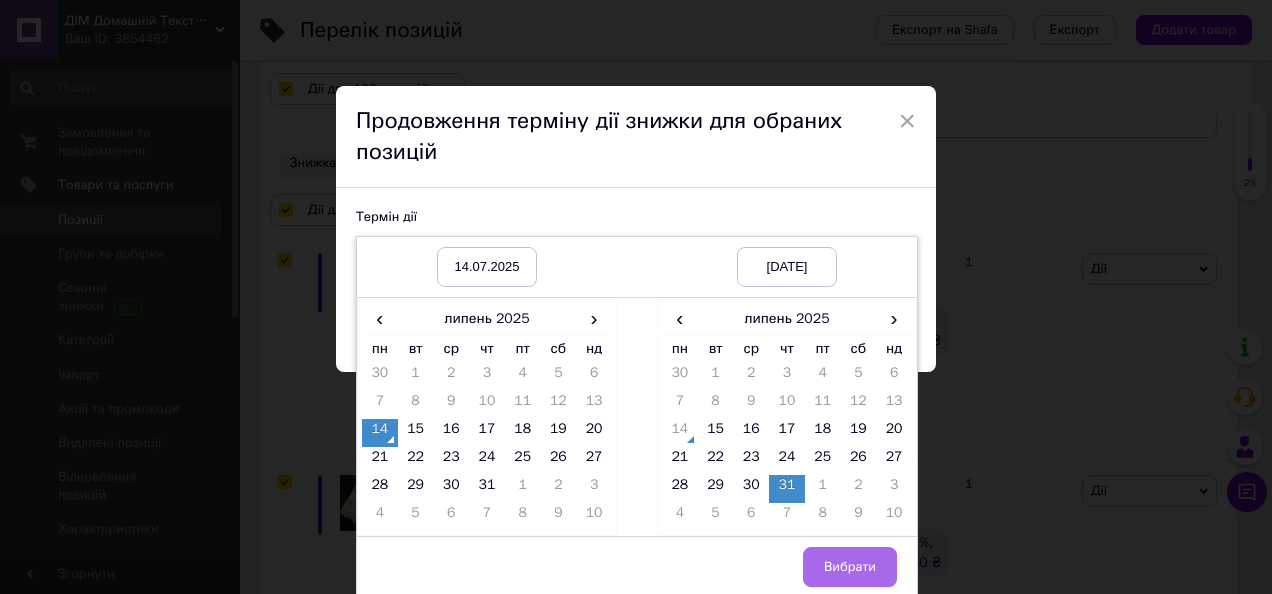 click on "Вибрати" at bounding box center (850, 567) 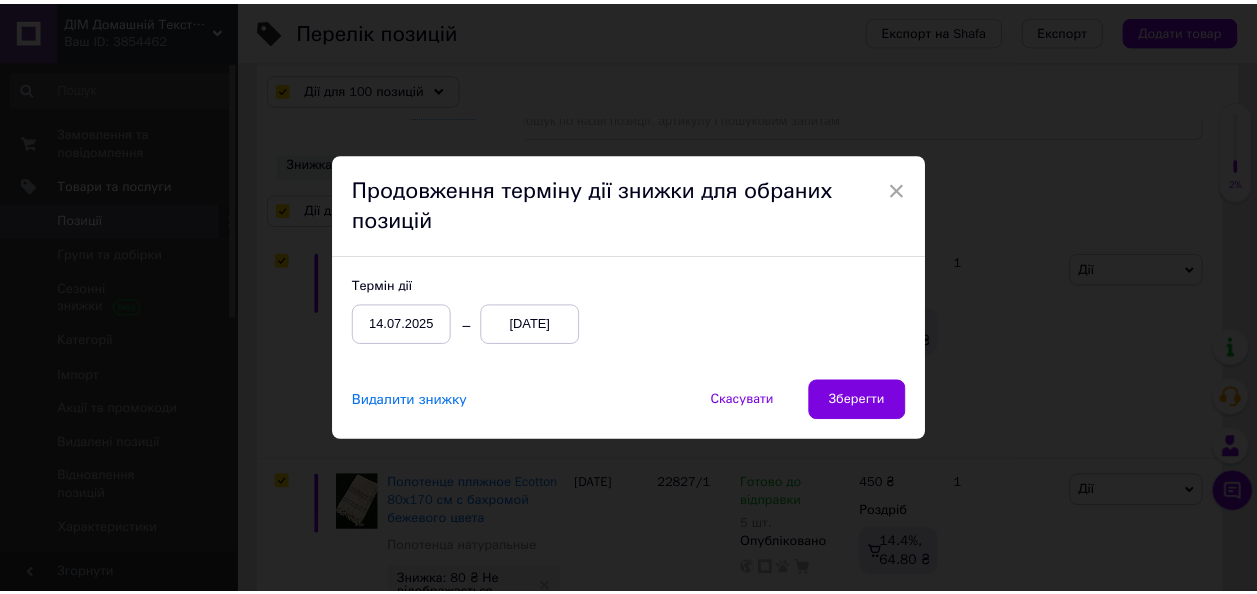 scroll, scrollTop: 0, scrollLeft: 0, axis: both 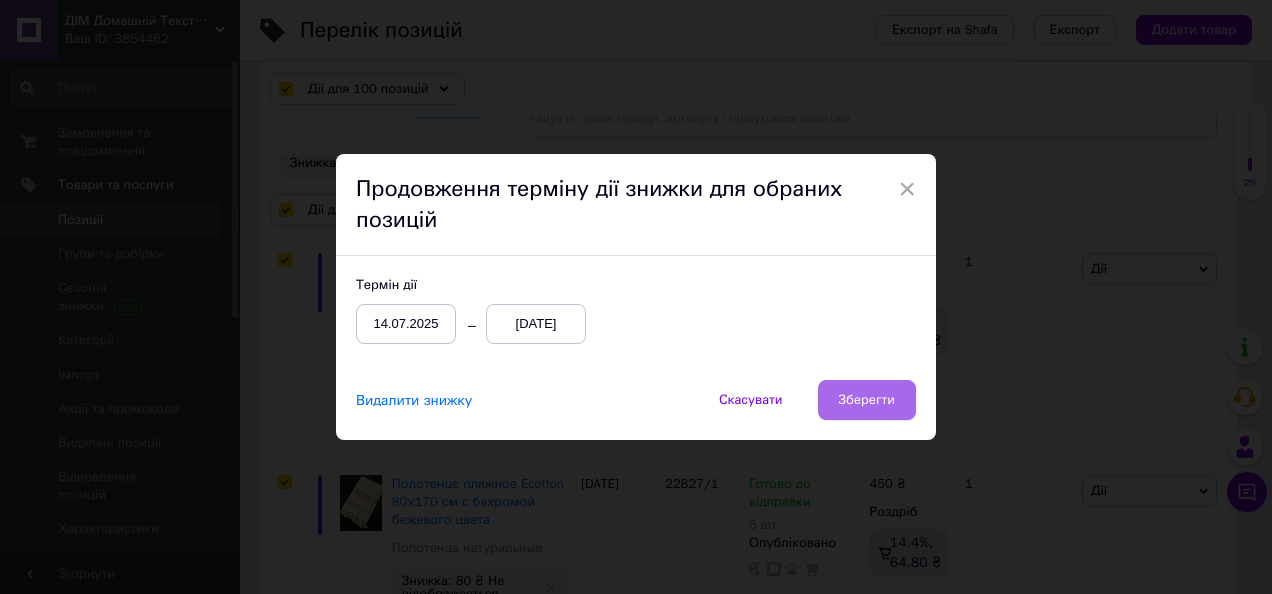 click on "Зберегти" at bounding box center [867, 400] 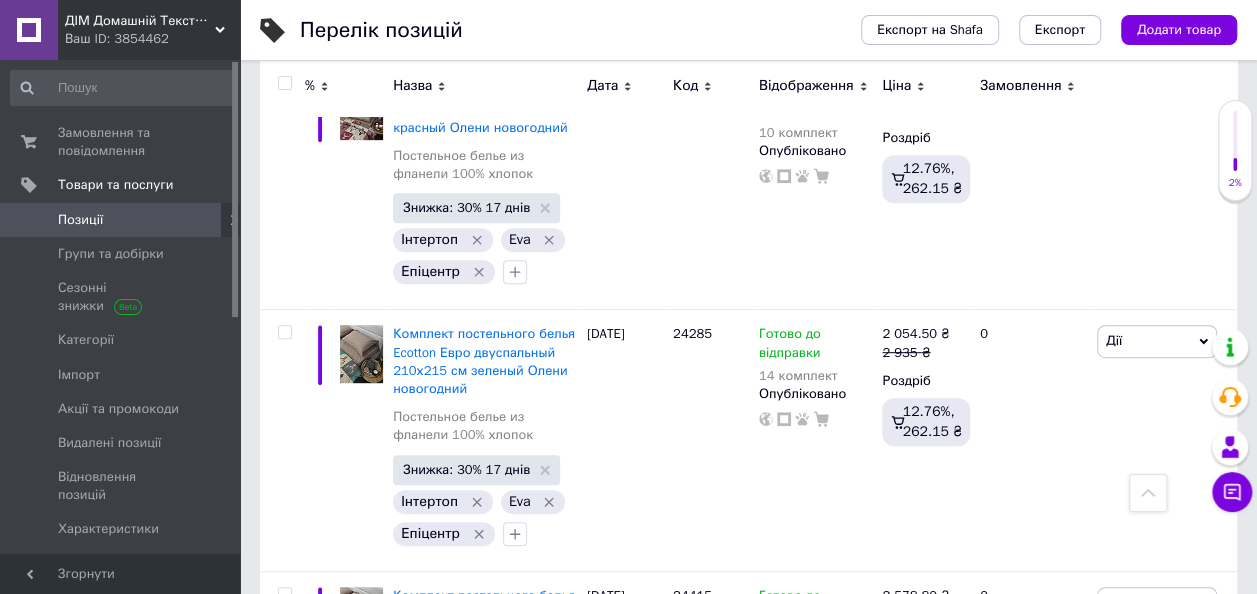 scroll, scrollTop: 27072, scrollLeft: 0, axis: vertical 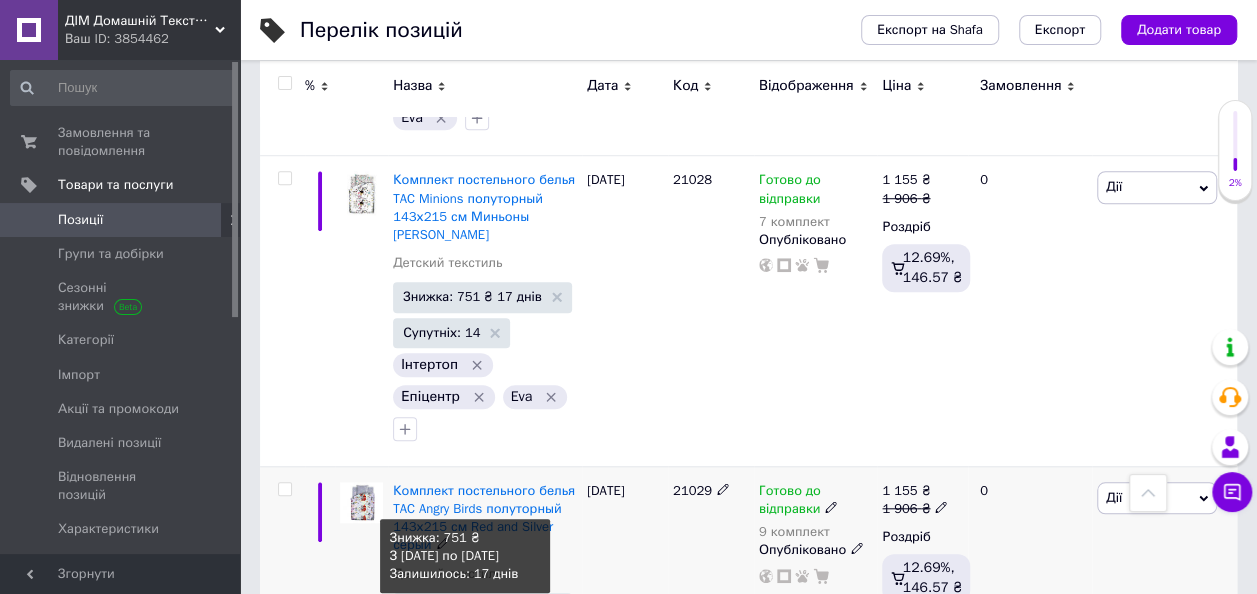 click on "Знижка: 751 ₴ 17 днів" at bounding box center [482, 607] 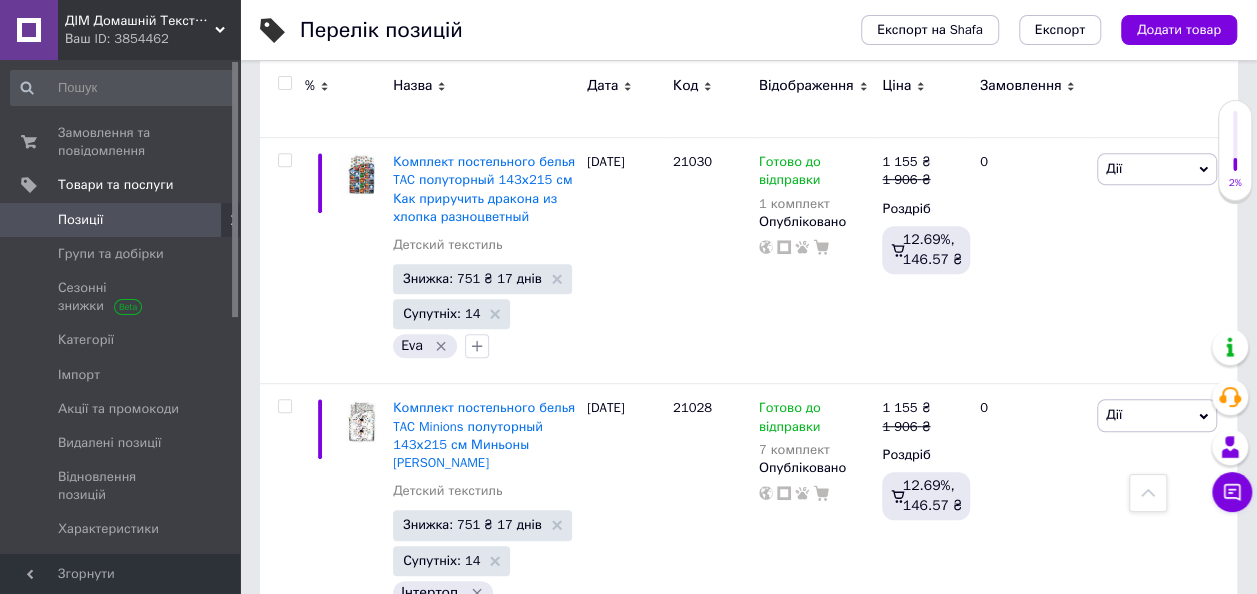 scroll, scrollTop: 26772, scrollLeft: 0, axis: vertical 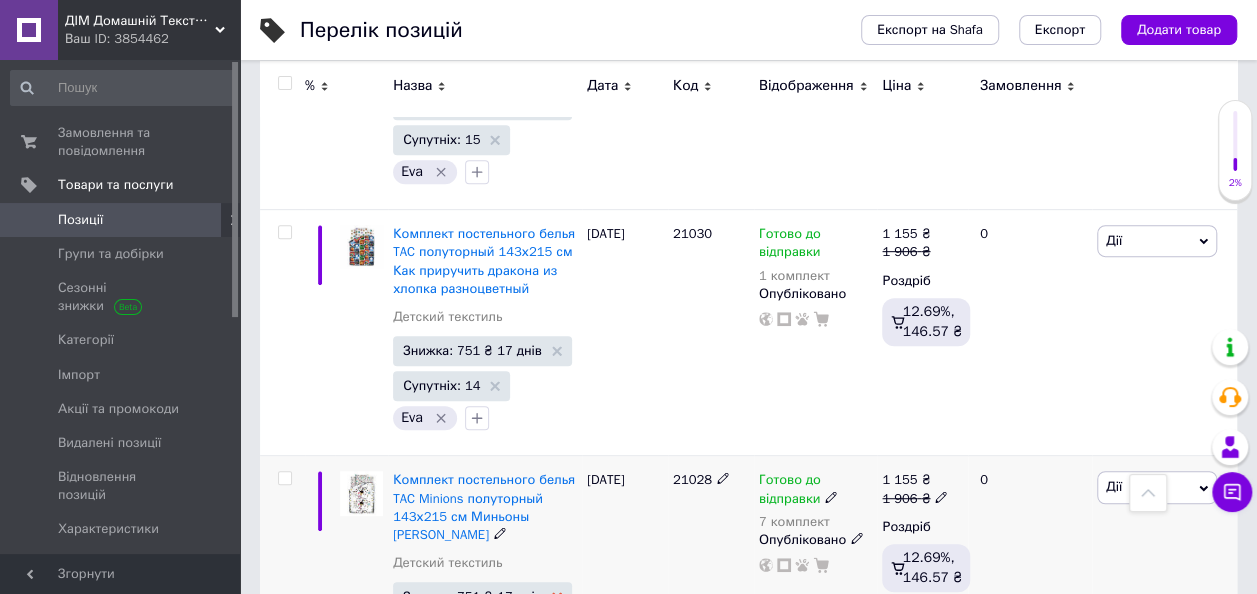 click 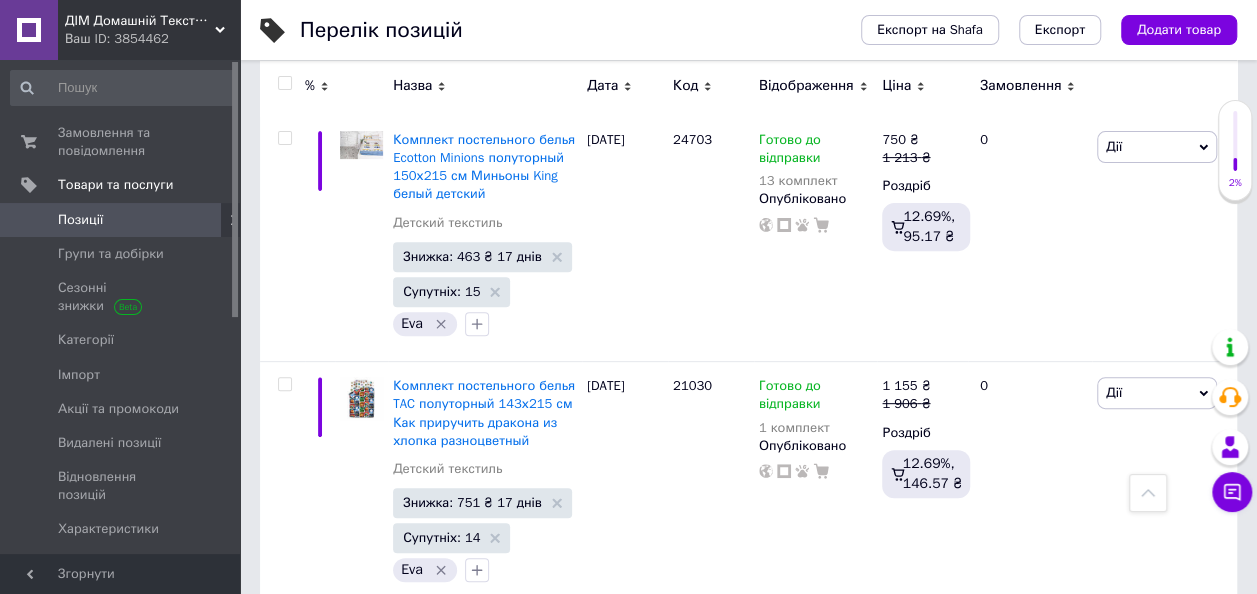 scroll, scrollTop: 26572, scrollLeft: 0, axis: vertical 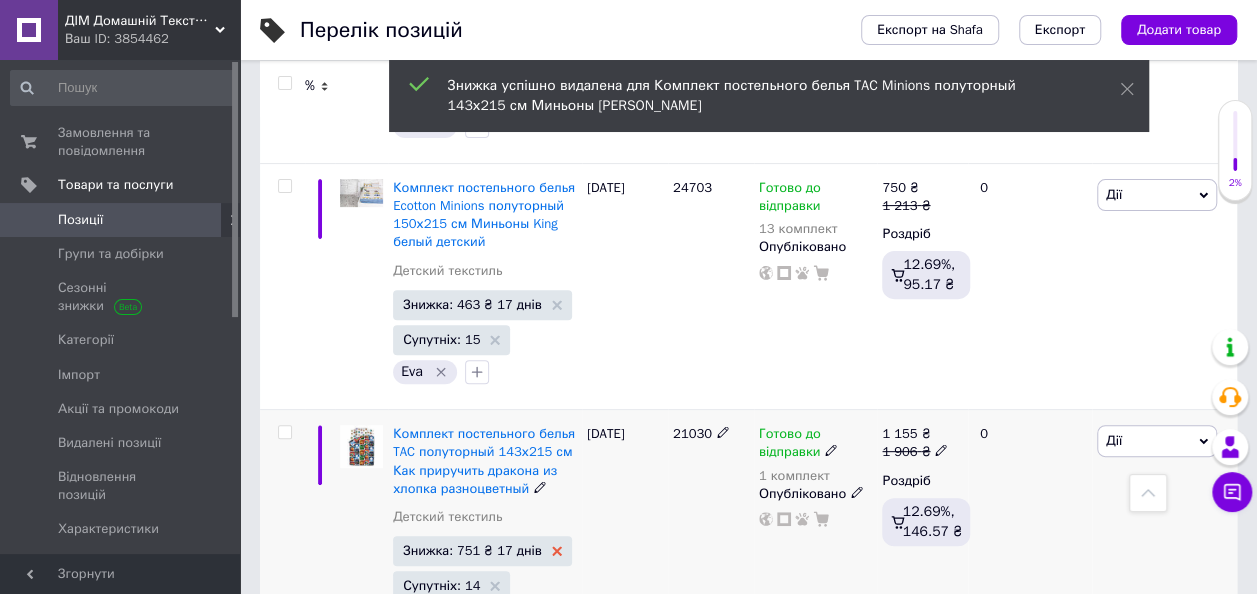 click 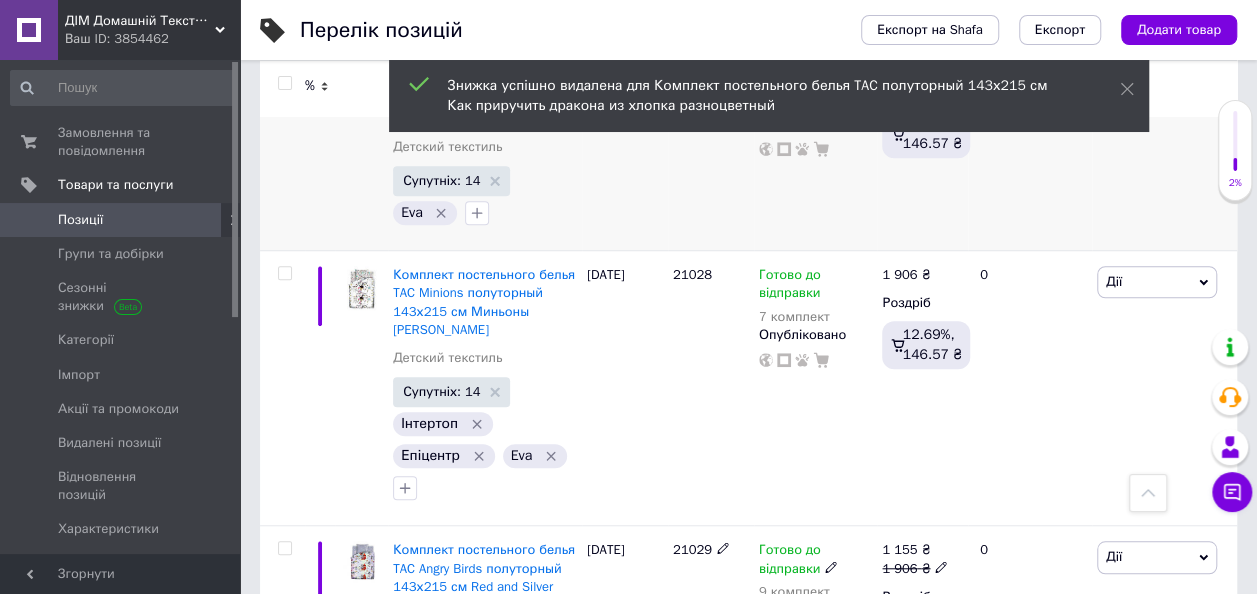 scroll, scrollTop: 26902, scrollLeft: 0, axis: vertical 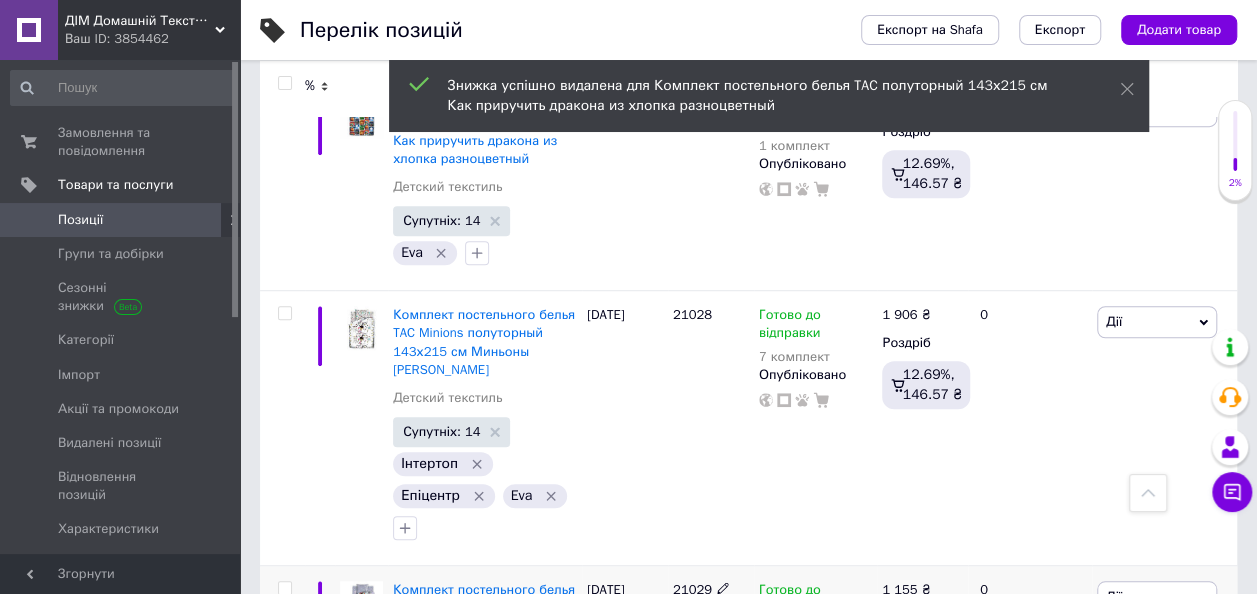 click 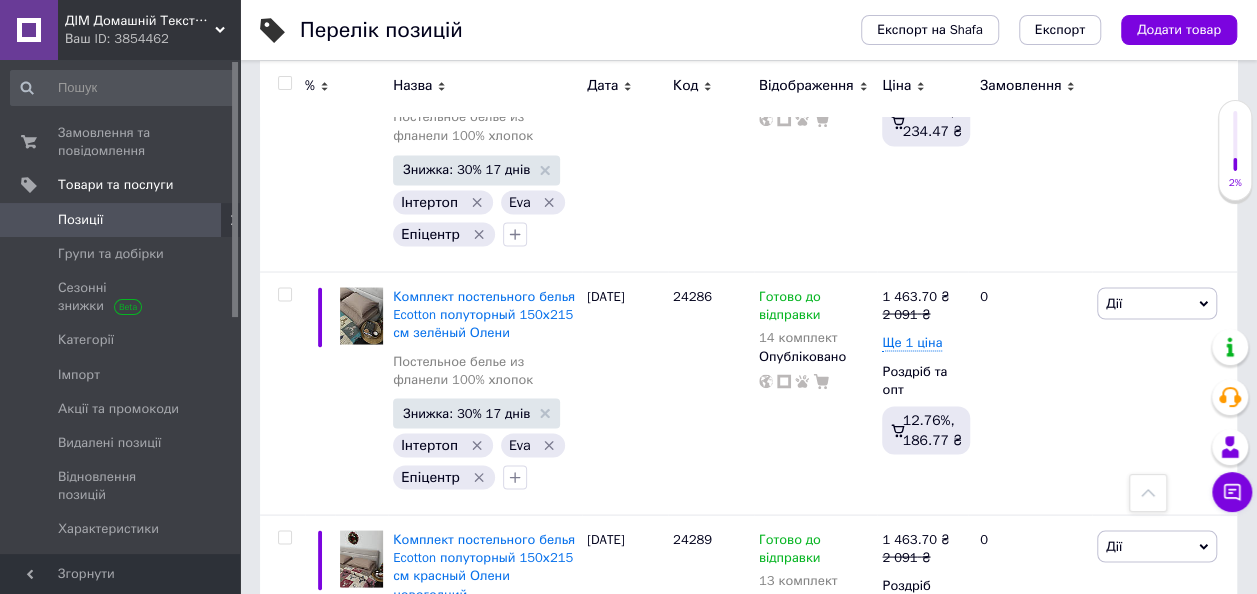 scroll, scrollTop: 24066, scrollLeft: 0, axis: vertical 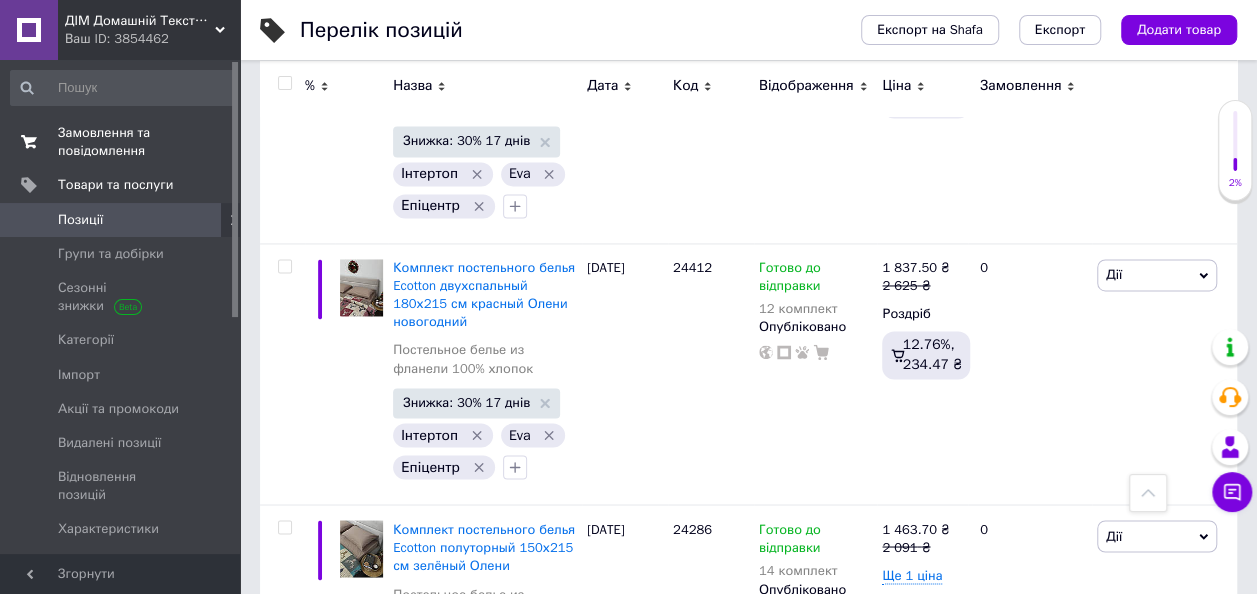 click on "Замовлення та повідомлення" at bounding box center (121, 142) 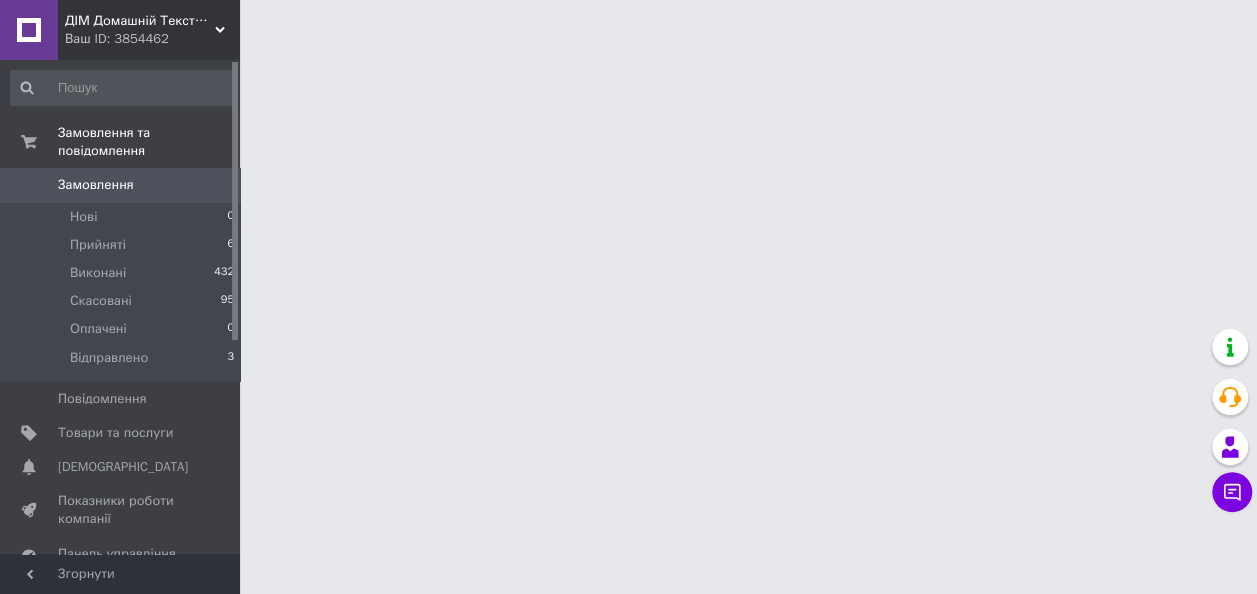 scroll, scrollTop: 0, scrollLeft: 0, axis: both 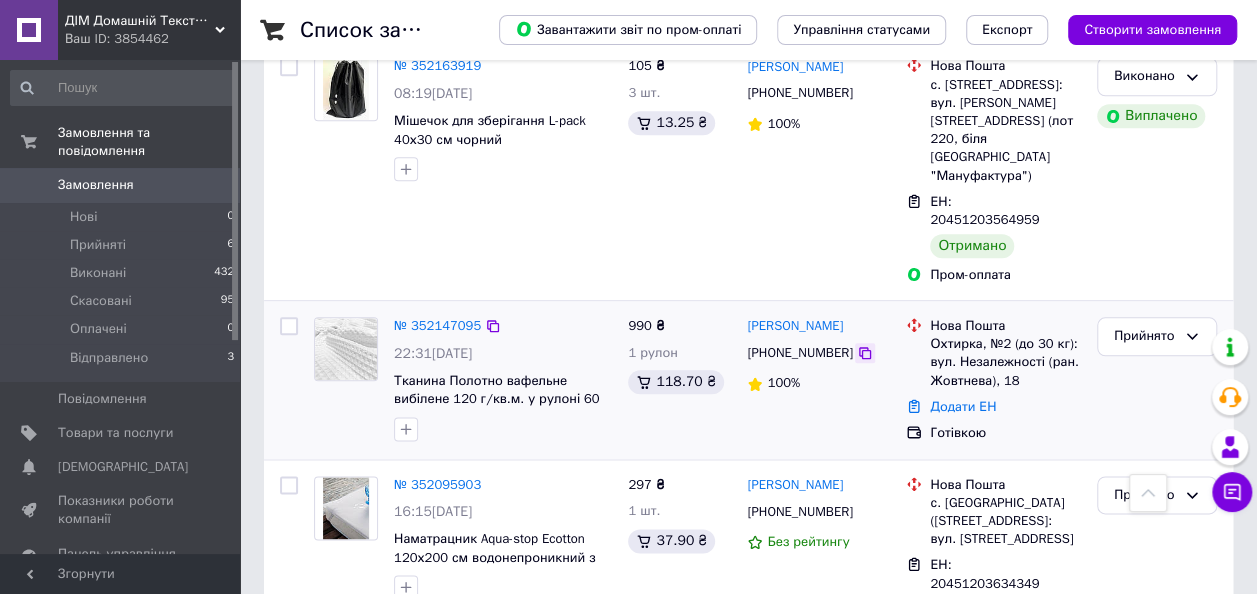 click 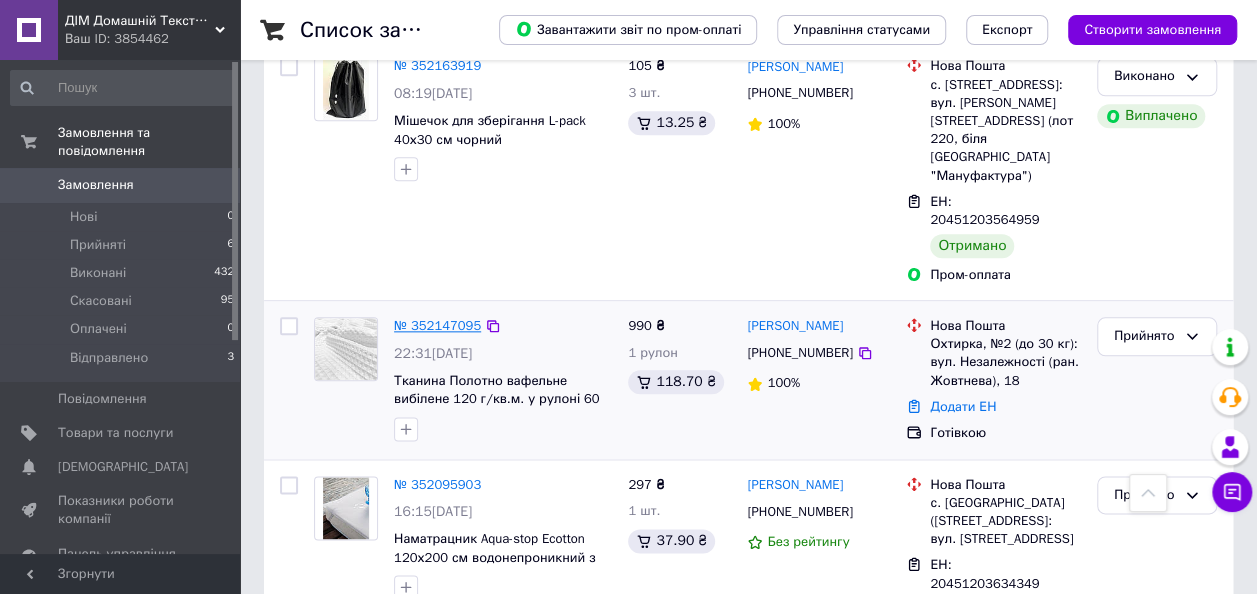 click on "№ 352147095" at bounding box center [437, 325] 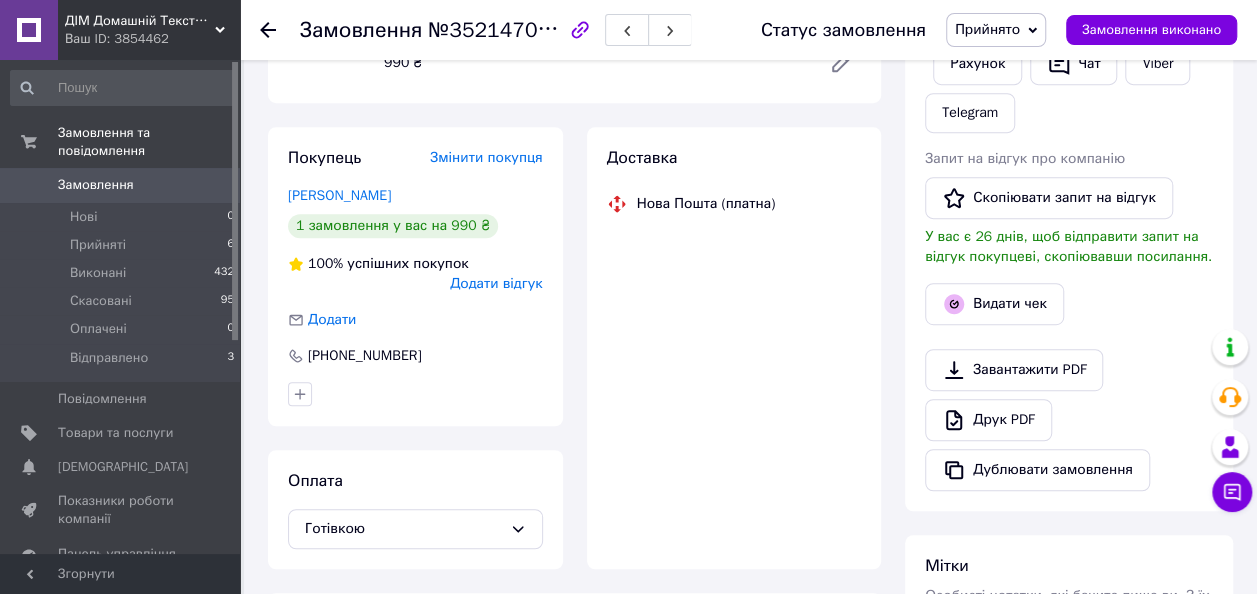 scroll, scrollTop: 0, scrollLeft: 0, axis: both 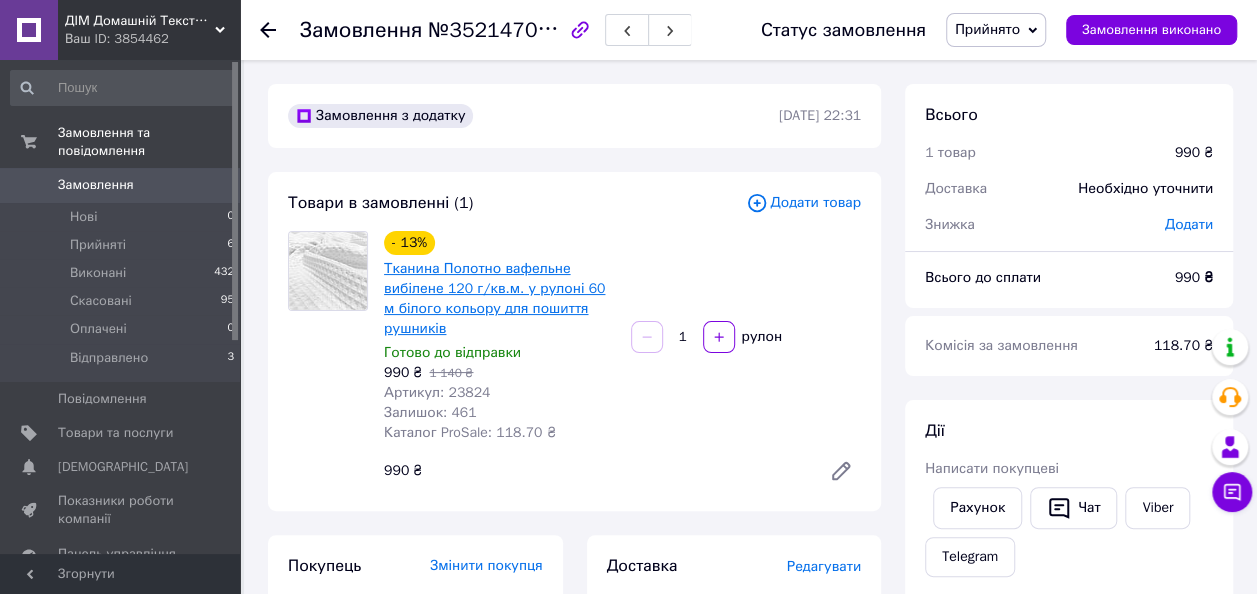 click on "Тканина Полотно вафельне вибілене 120 г/кв.м. у рулоні 60 м білого кольору для пошиття рушників" at bounding box center (494, 298) 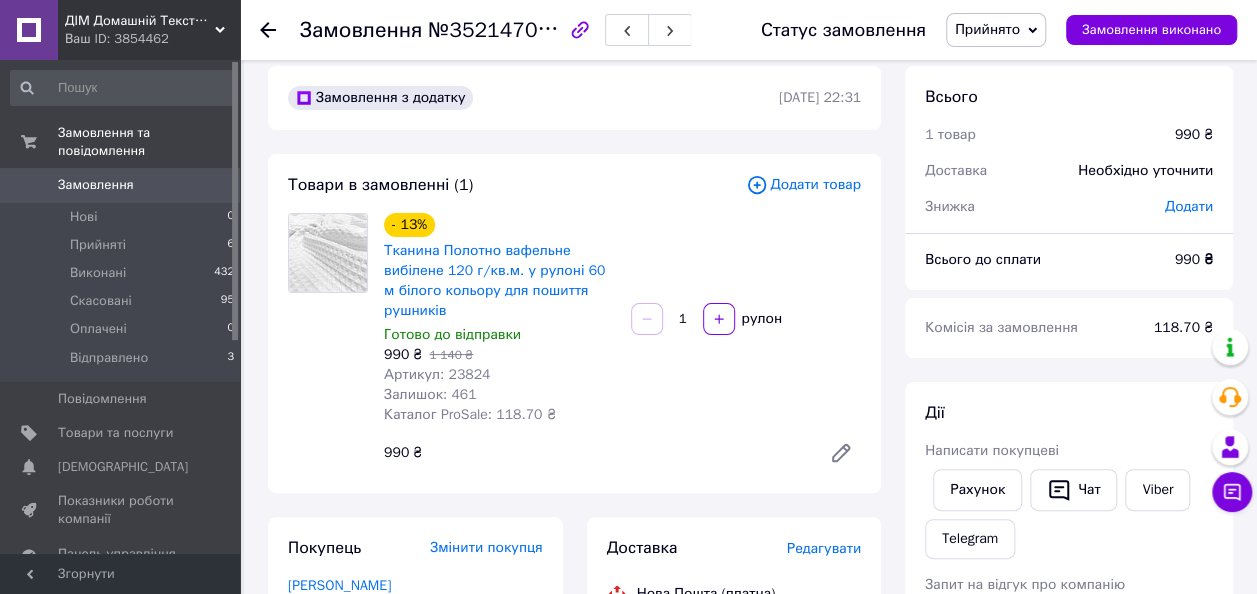 scroll, scrollTop: 300, scrollLeft: 0, axis: vertical 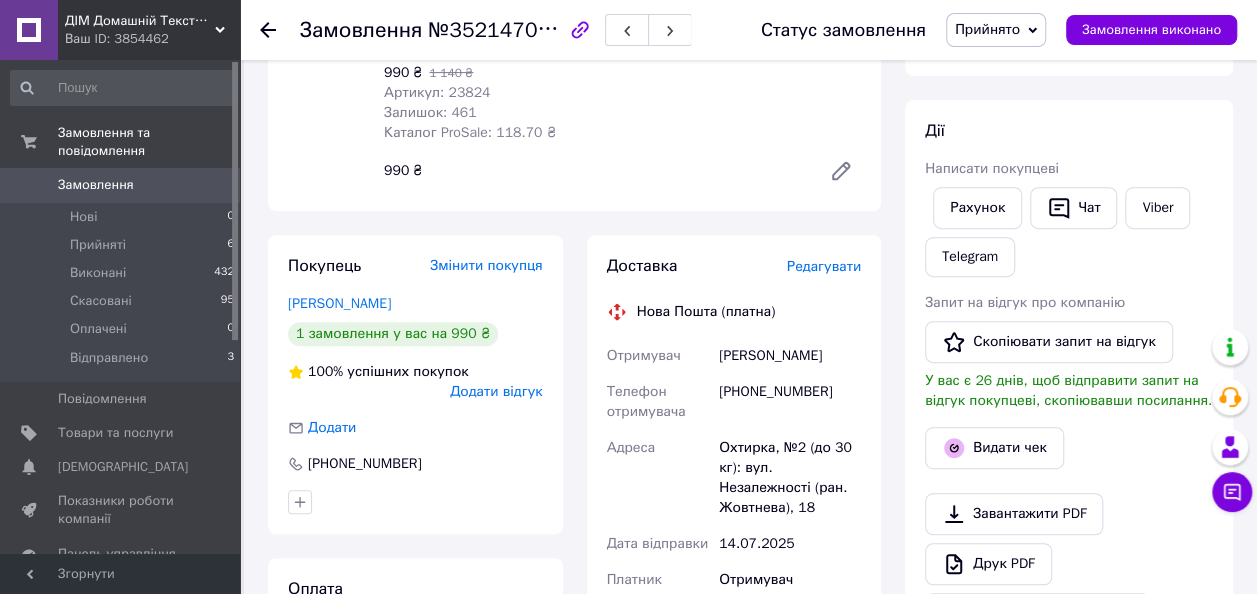 drag, startPoint x: 858, startPoint y: 358, endPoint x: 696, endPoint y: 367, distance: 162.2498 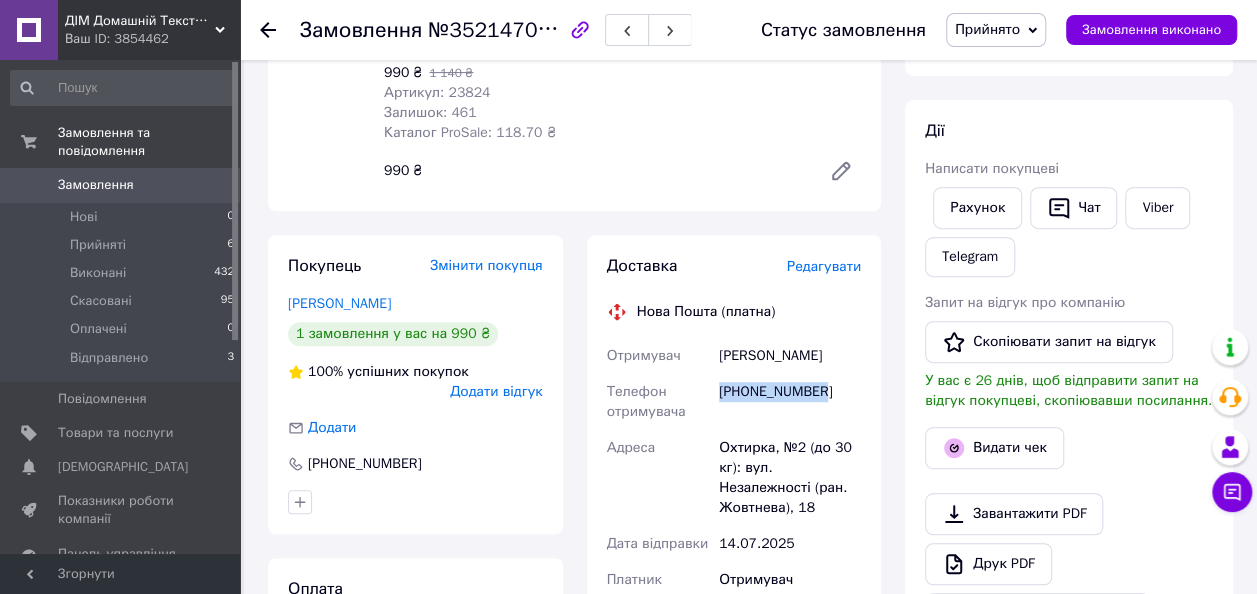 drag, startPoint x: 824, startPoint y: 384, endPoint x: 718, endPoint y: 398, distance: 106.92053 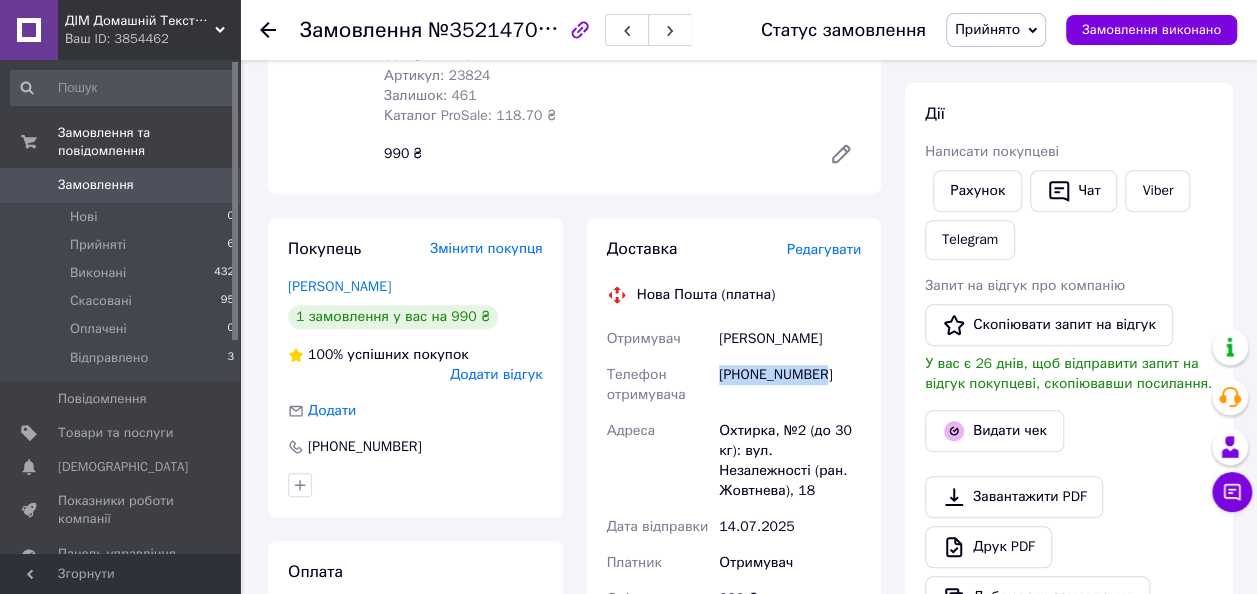 scroll, scrollTop: 600, scrollLeft: 0, axis: vertical 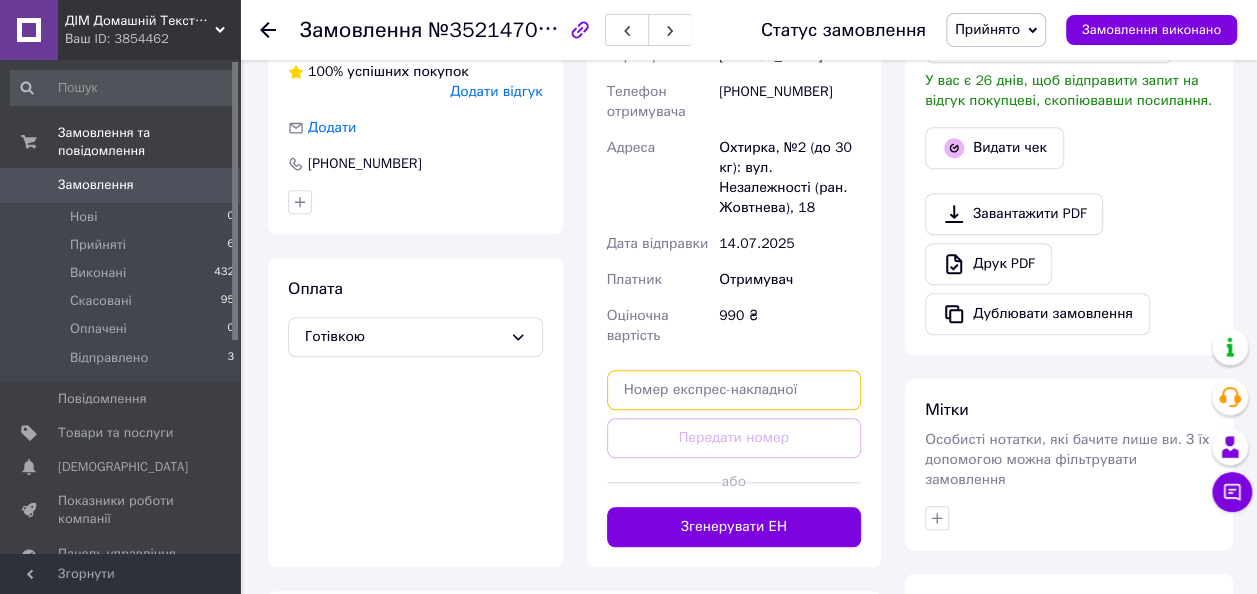 click at bounding box center (734, 390) 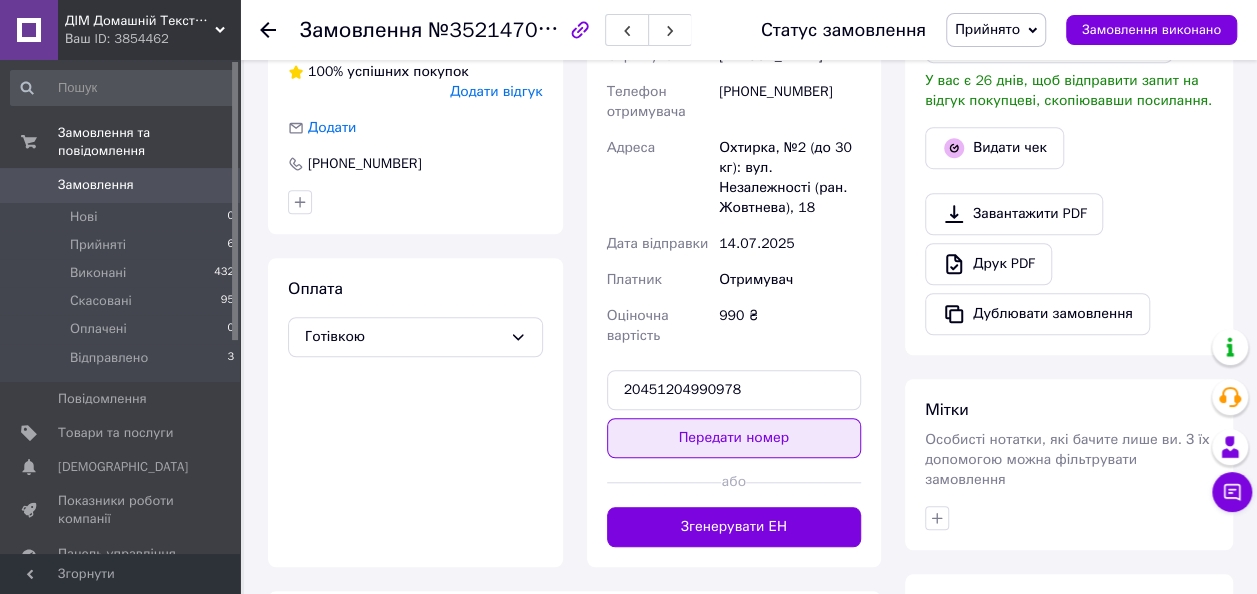 click on "Передати номер" at bounding box center [734, 438] 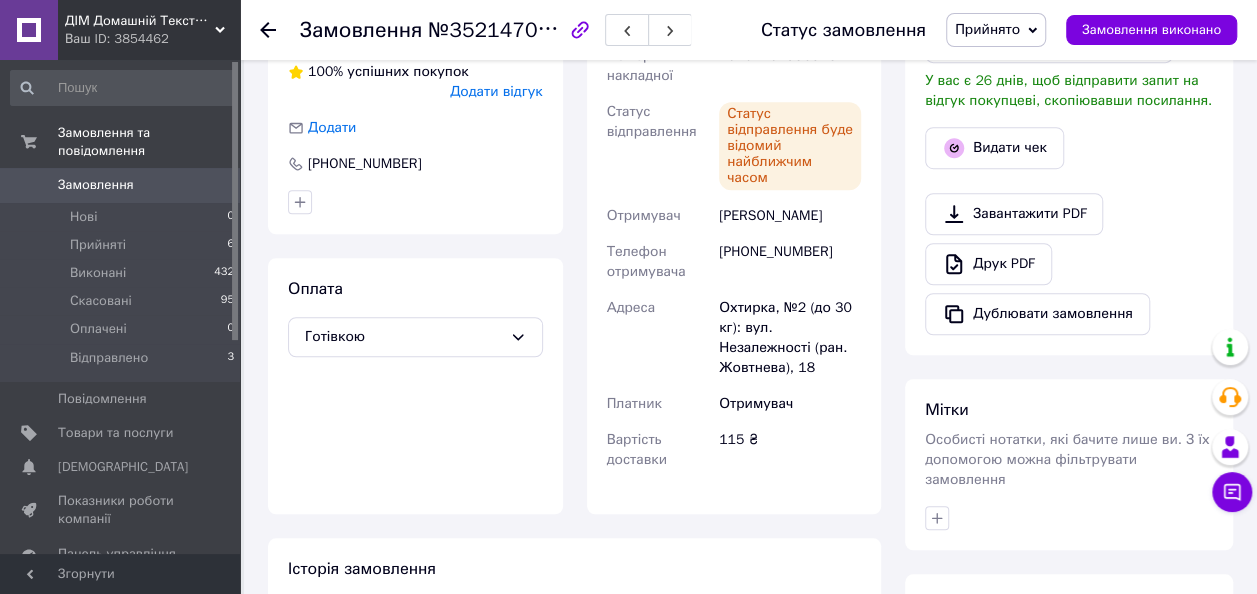 scroll, scrollTop: 500, scrollLeft: 0, axis: vertical 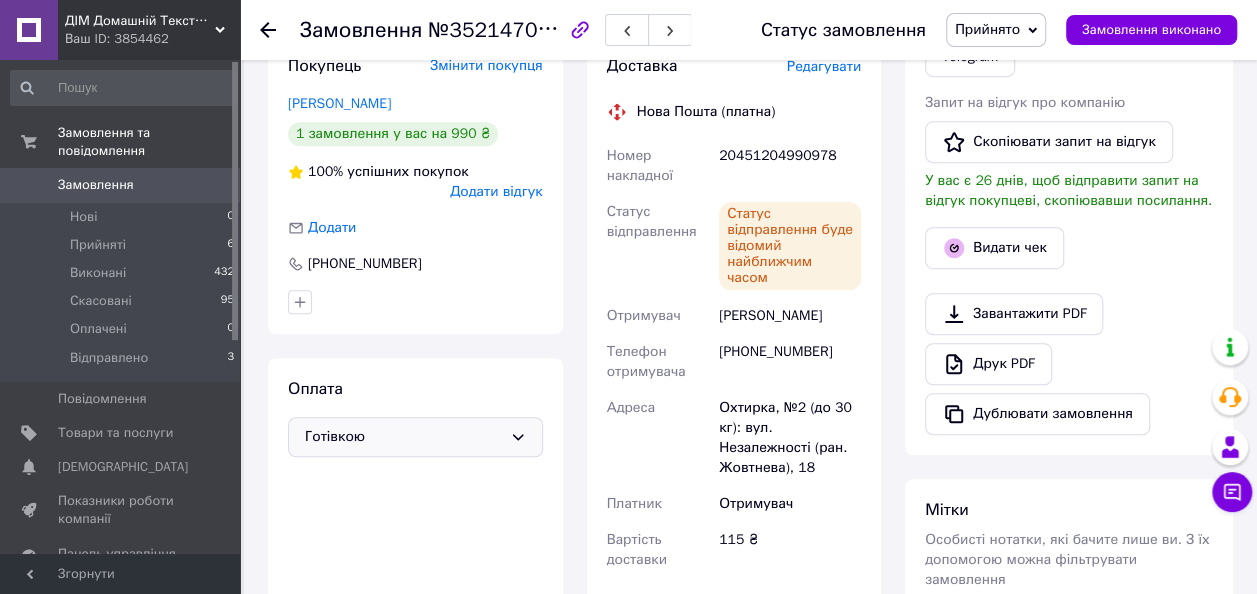click on "Готівкою" at bounding box center [403, 437] 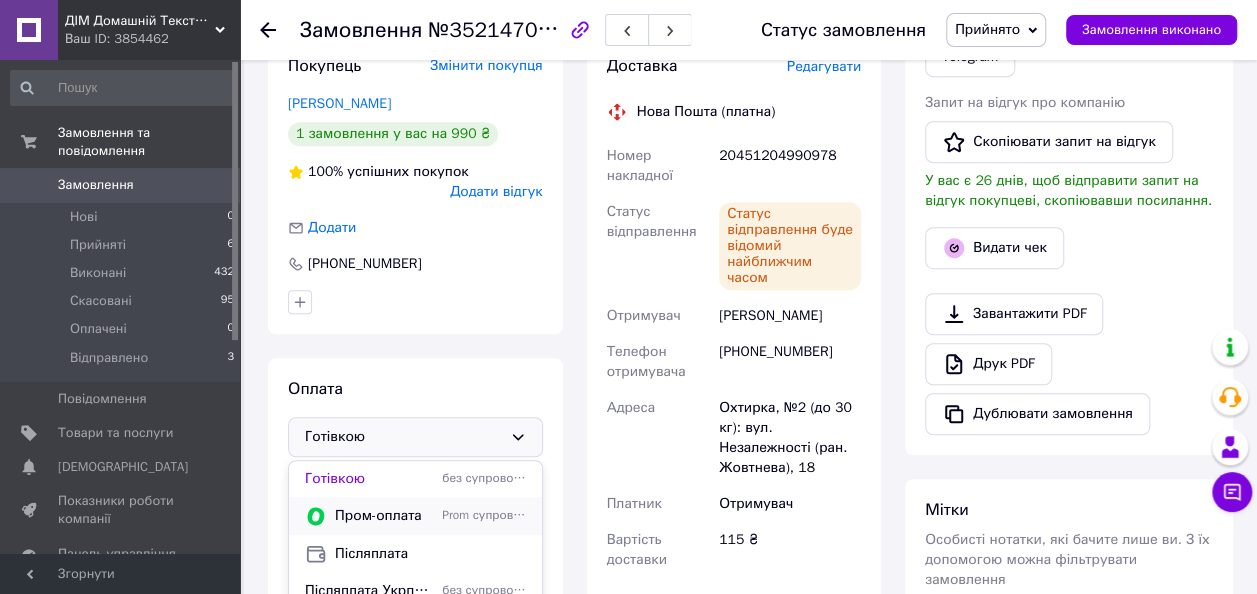 scroll, scrollTop: 600, scrollLeft: 0, axis: vertical 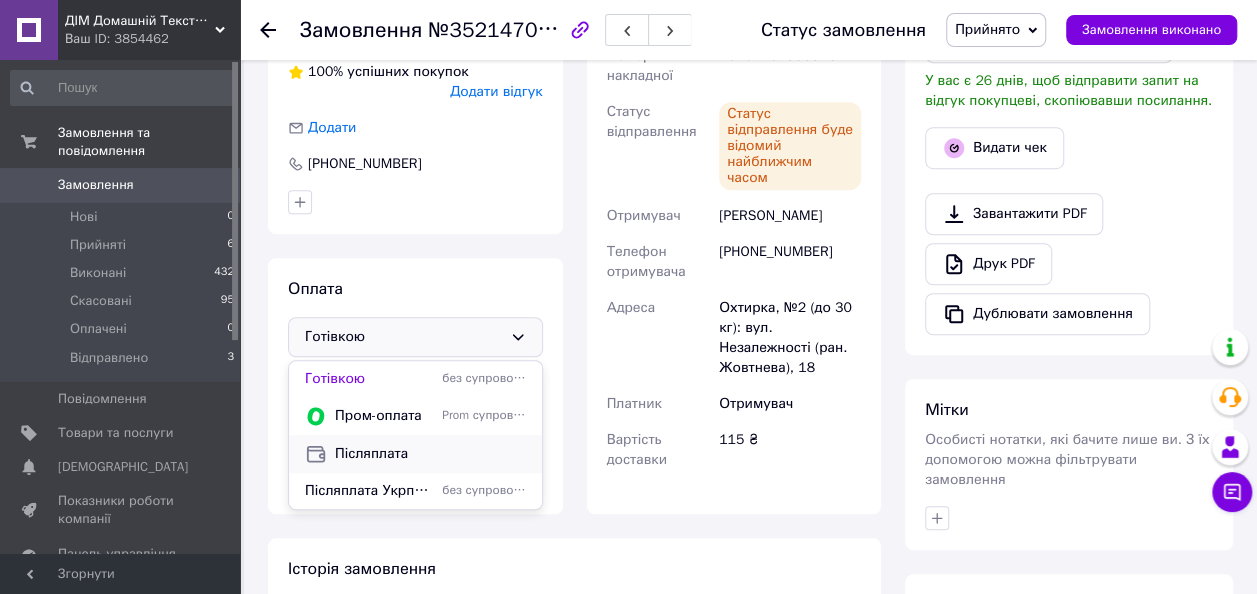 click on "Післяплата" at bounding box center (430, 454) 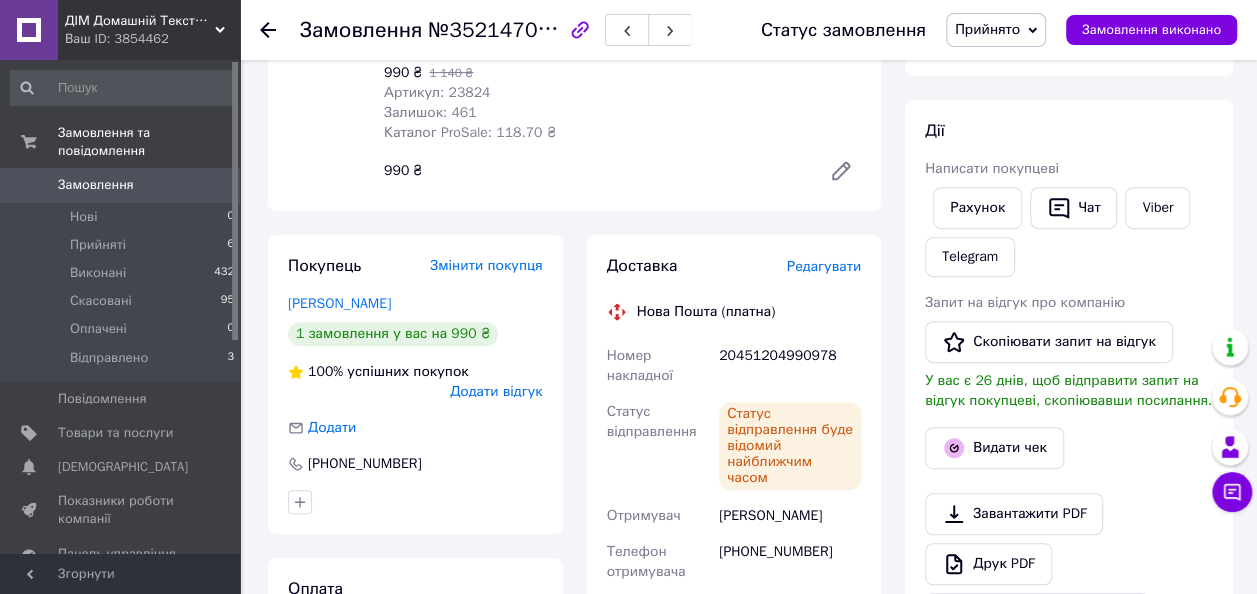 scroll, scrollTop: 0, scrollLeft: 0, axis: both 